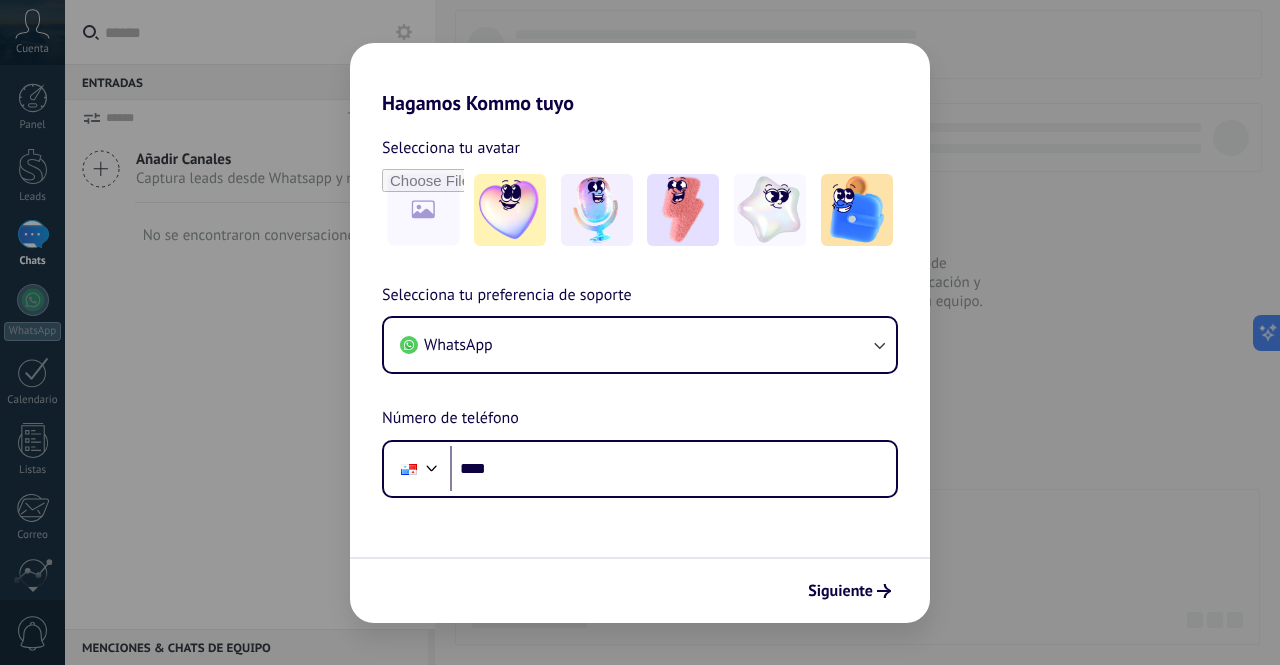scroll, scrollTop: 0, scrollLeft: 0, axis: both 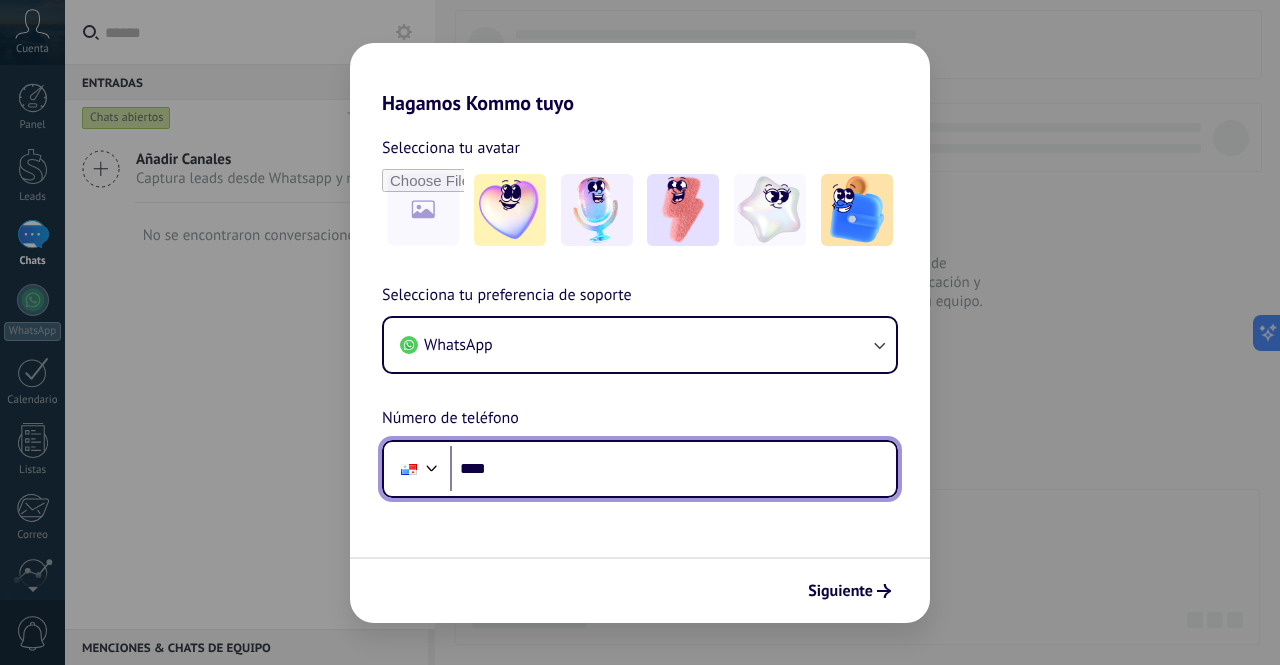 click on "****" at bounding box center (673, 469) 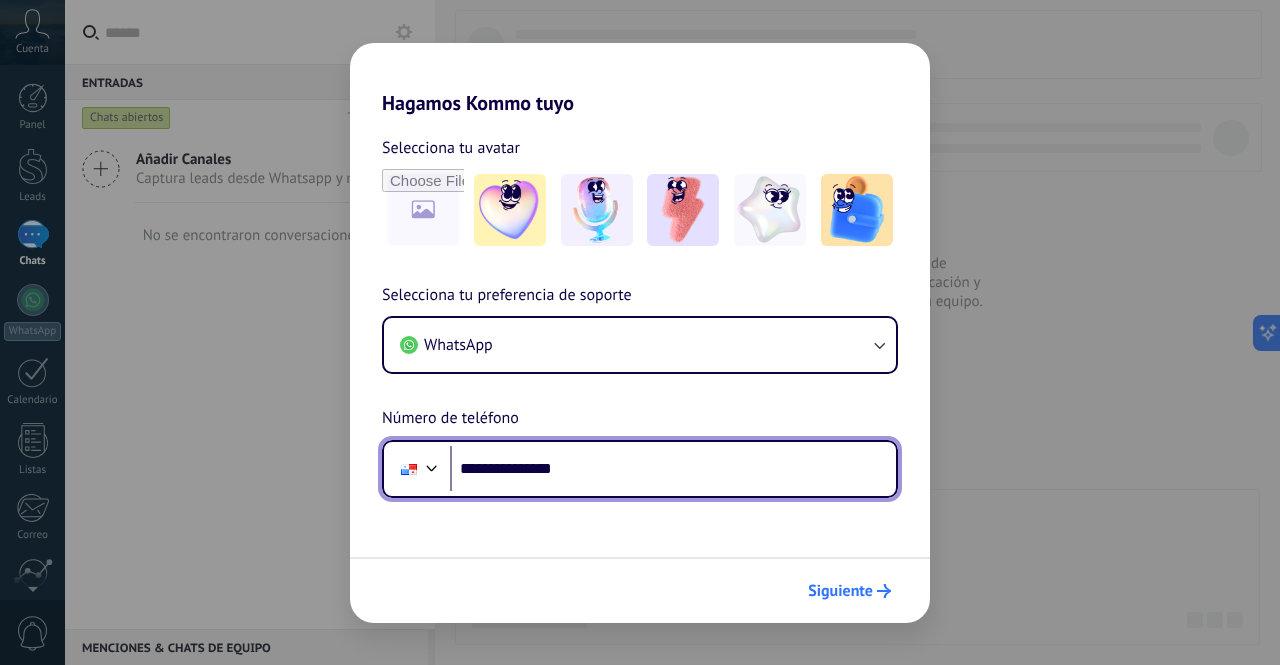 type on "**********" 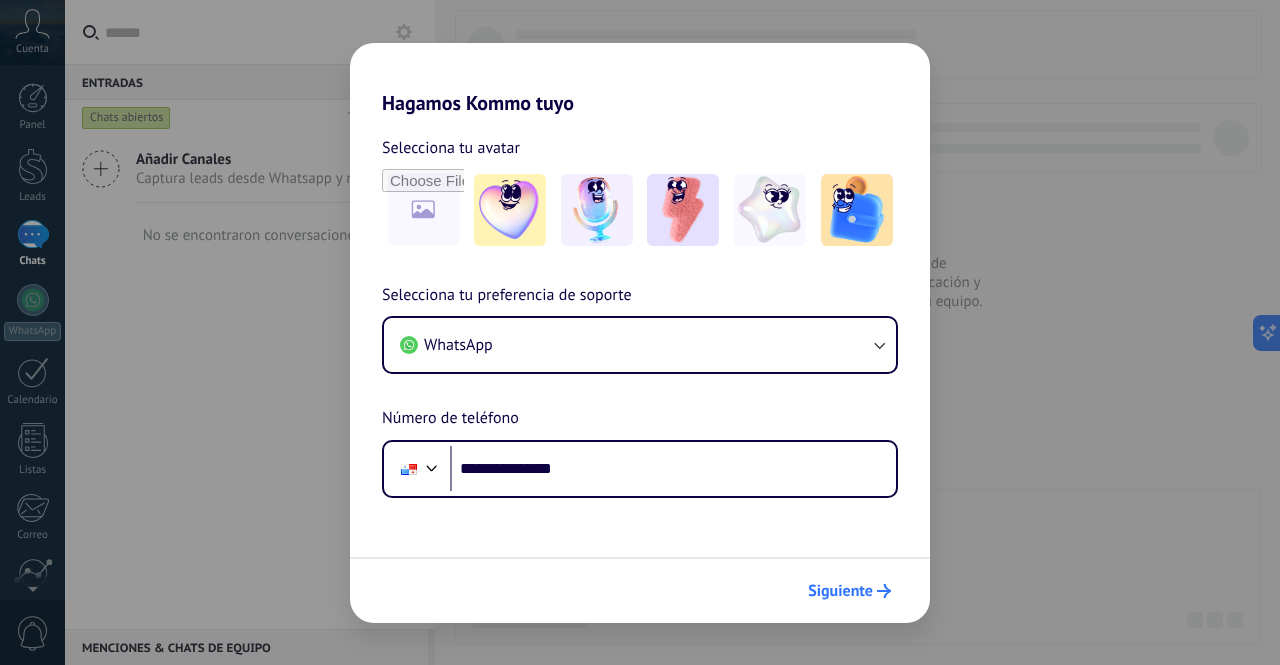 click on "Siguiente" at bounding box center [849, 591] 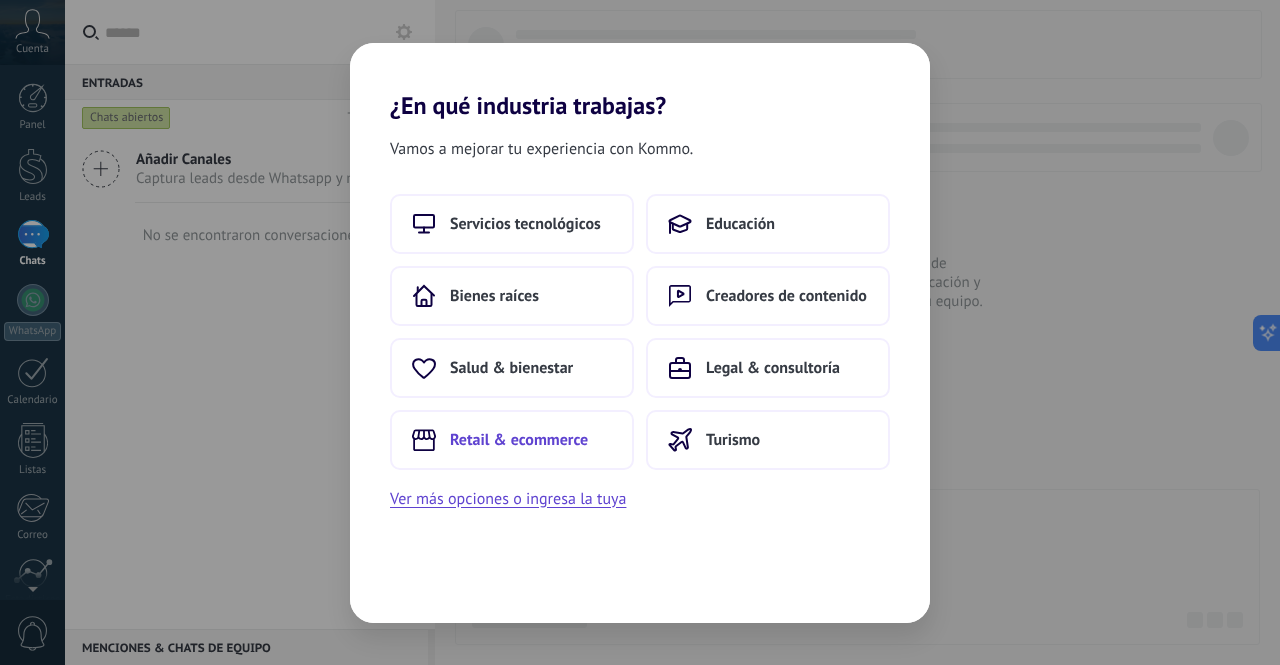 click on "Retail & ecommerce" at bounding box center [512, 440] 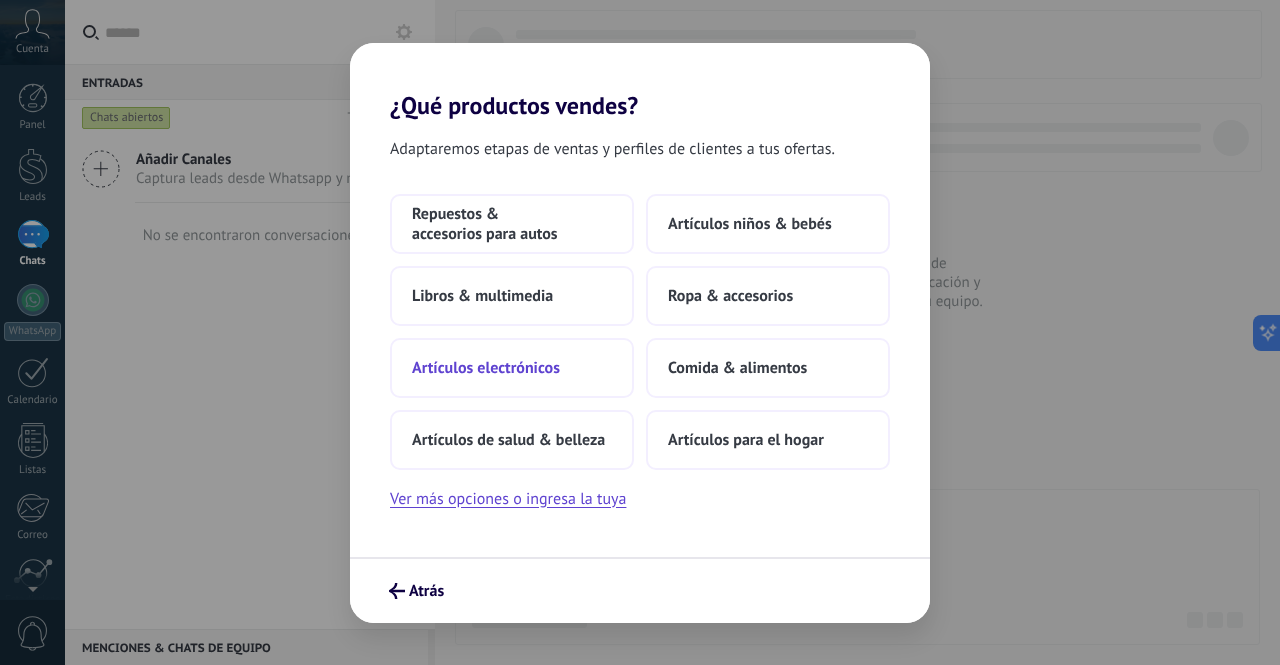 click on "Artículos electrónicos" at bounding box center [486, 368] 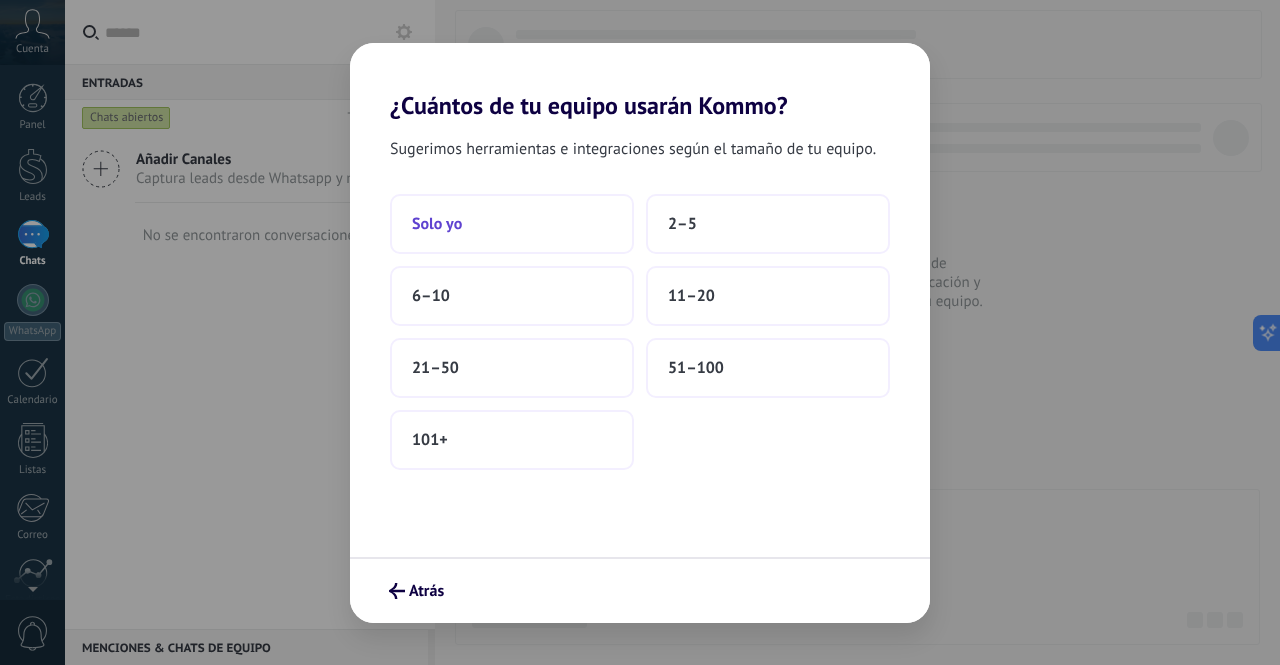 click on "Solo yo" at bounding box center [512, 224] 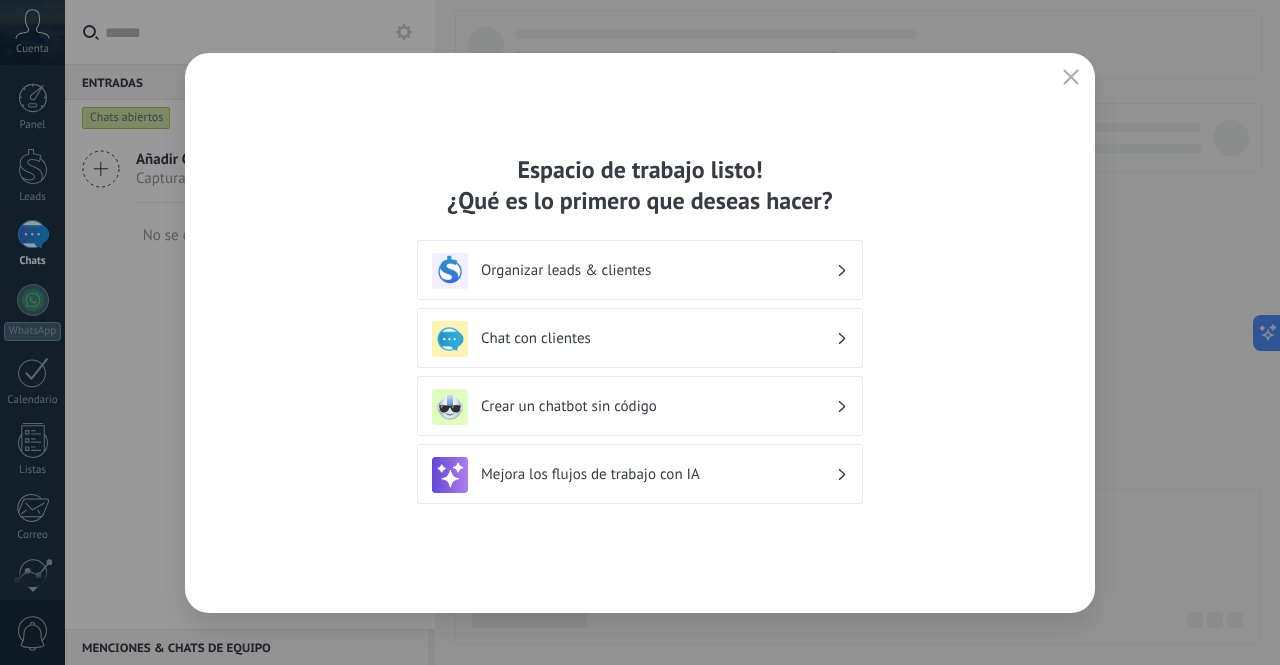 click on "Organizar leads & clientes" at bounding box center (640, 271) 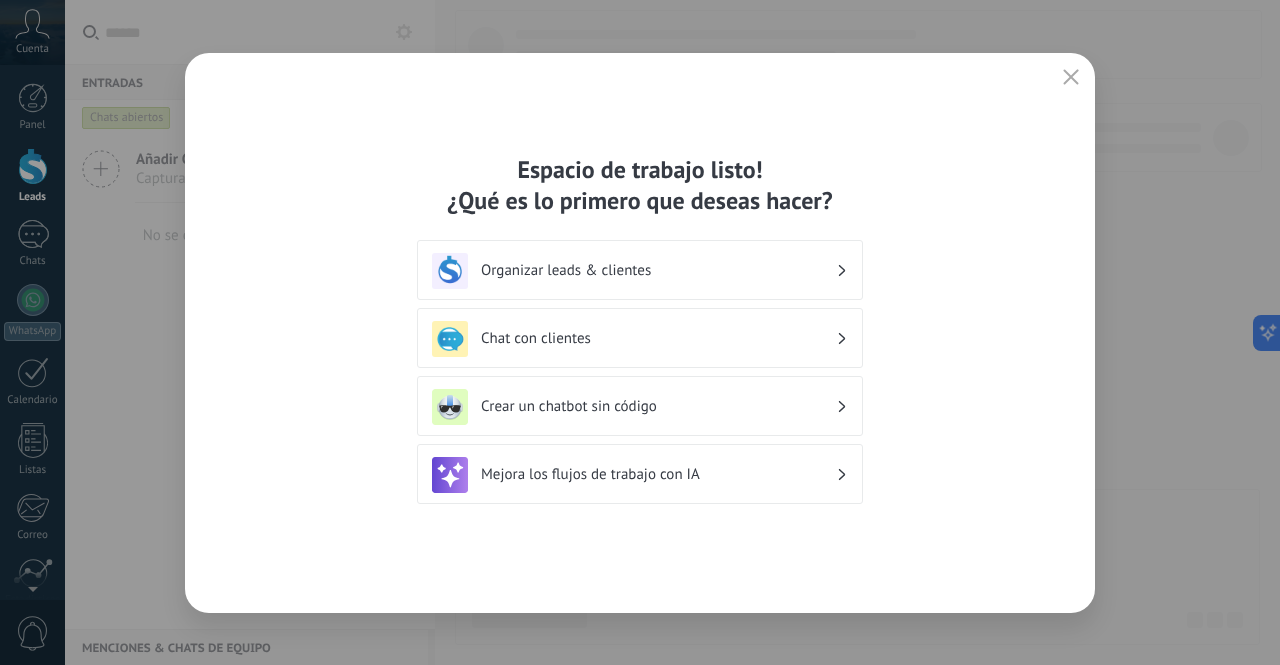 click on "Chat con clientes" at bounding box center (658, 338) 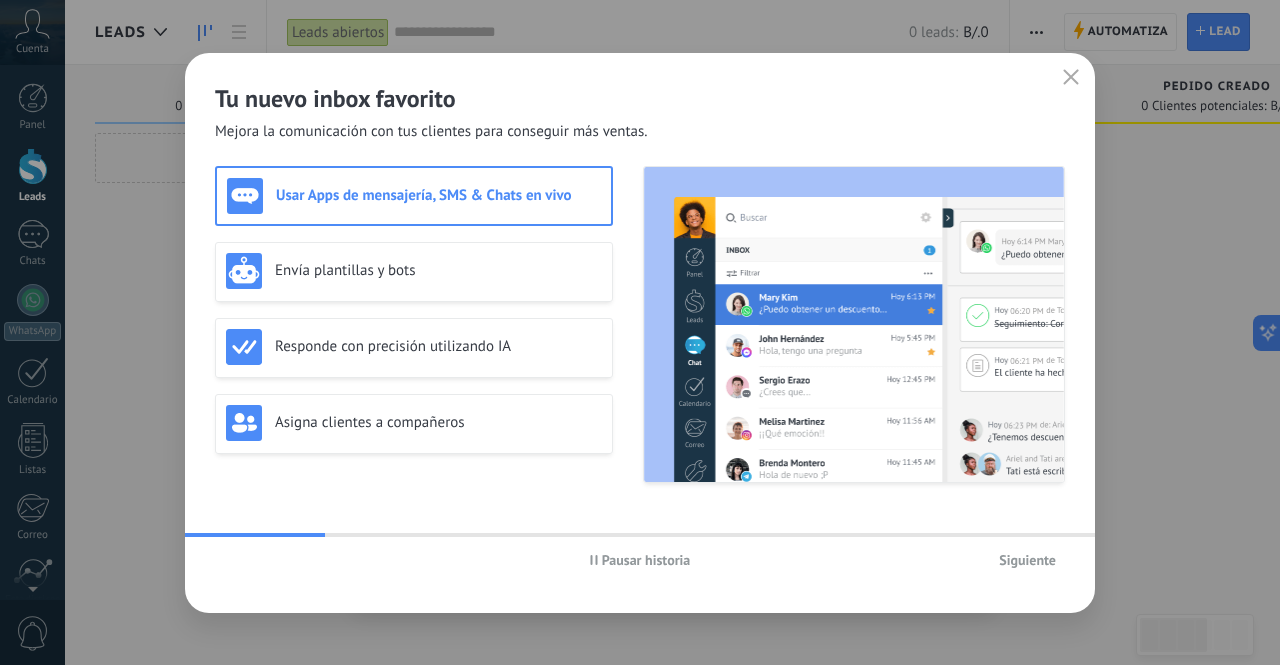 click on "Siguiente" at bounding box center [1027, 560] 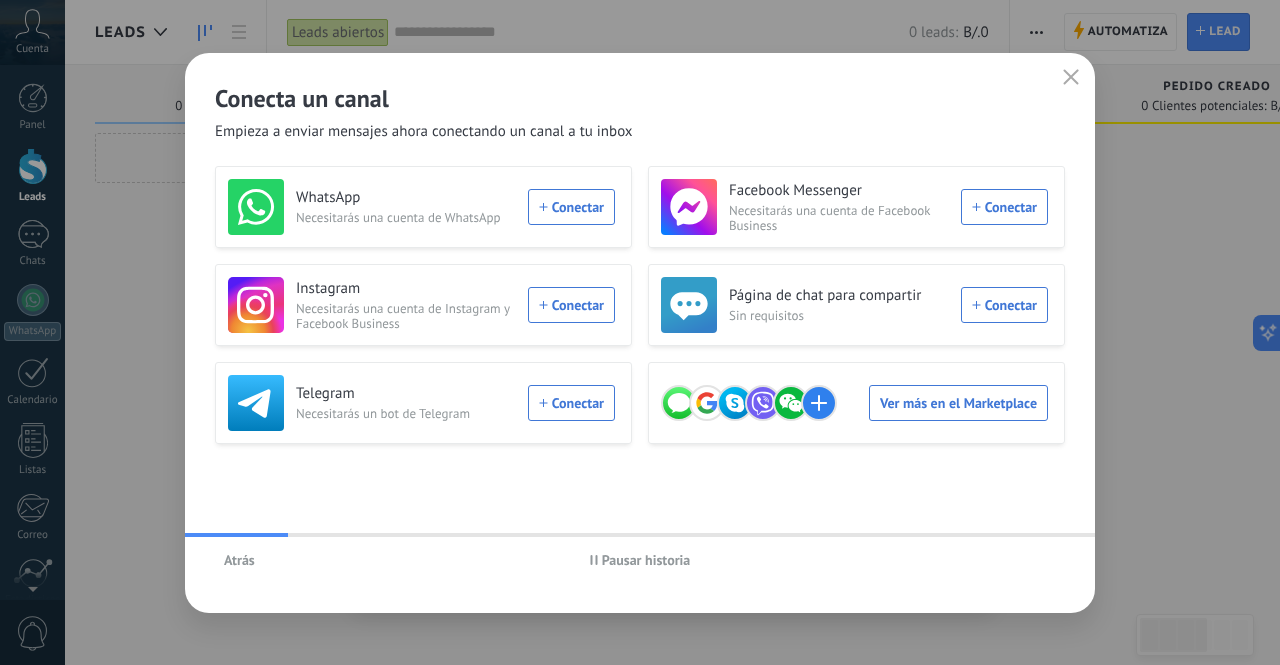 click on "WhatsApp Necesitarás una cuenta de WhatsApp Conectar" at bounding box center [421, 207] 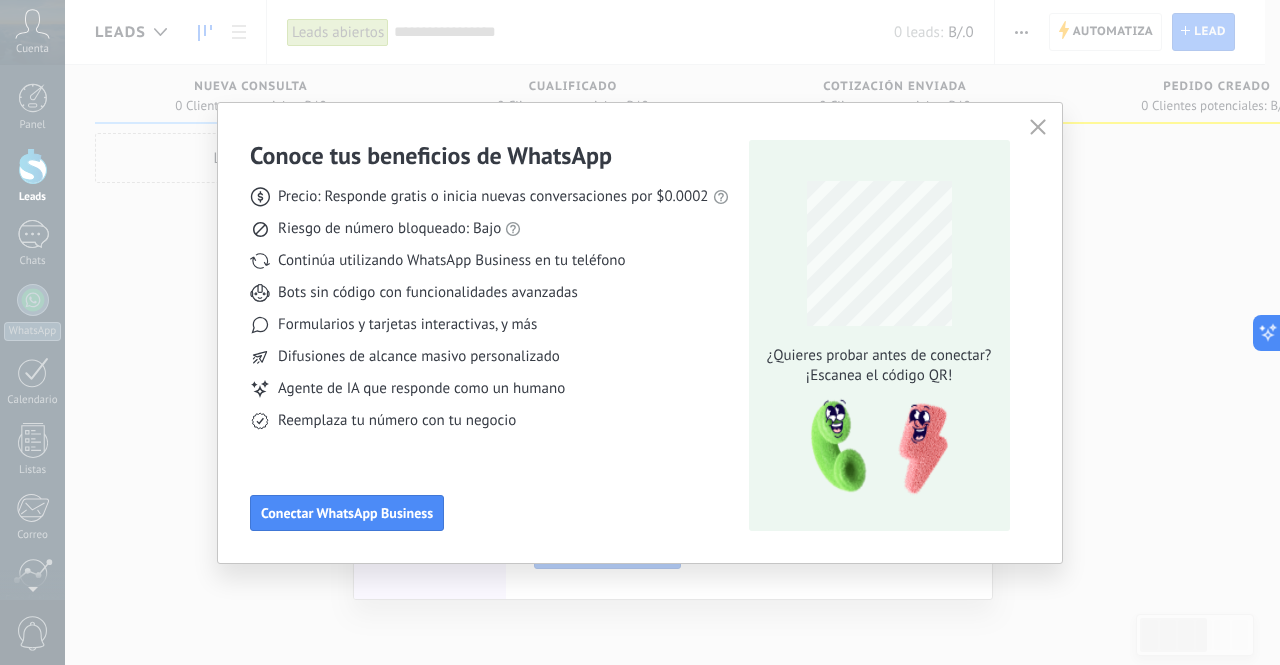 click 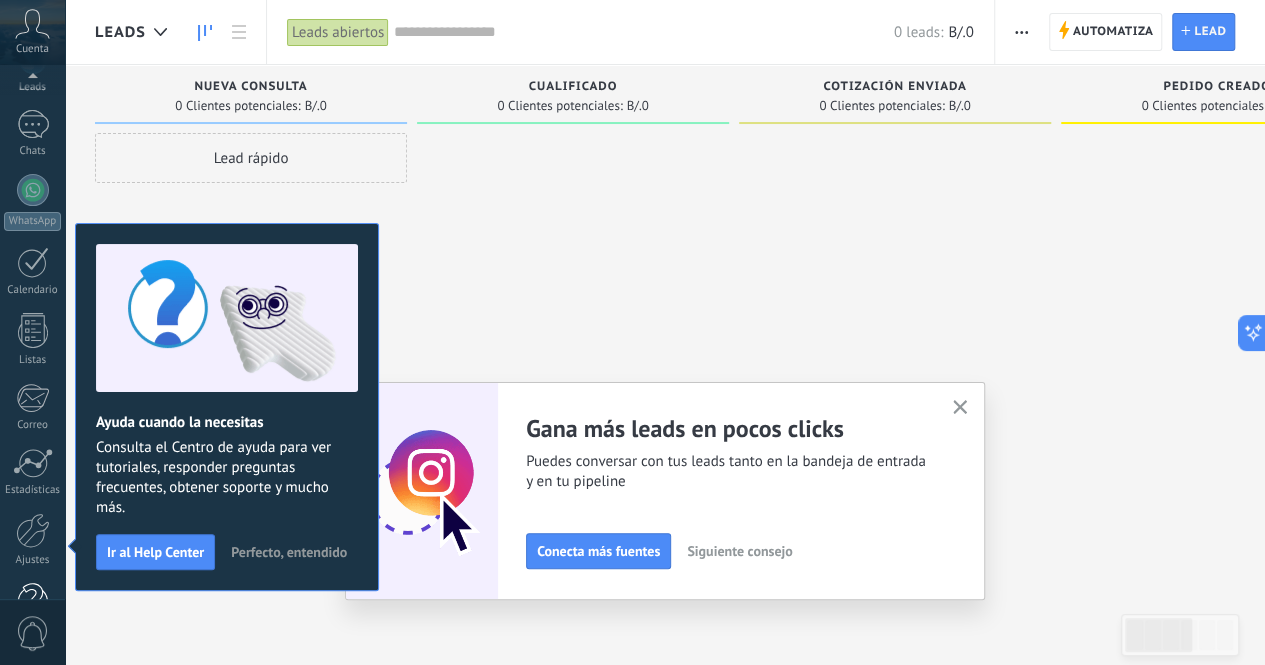 scroll, scrollTop: 165, scrollLeft: 0, axis: vertical 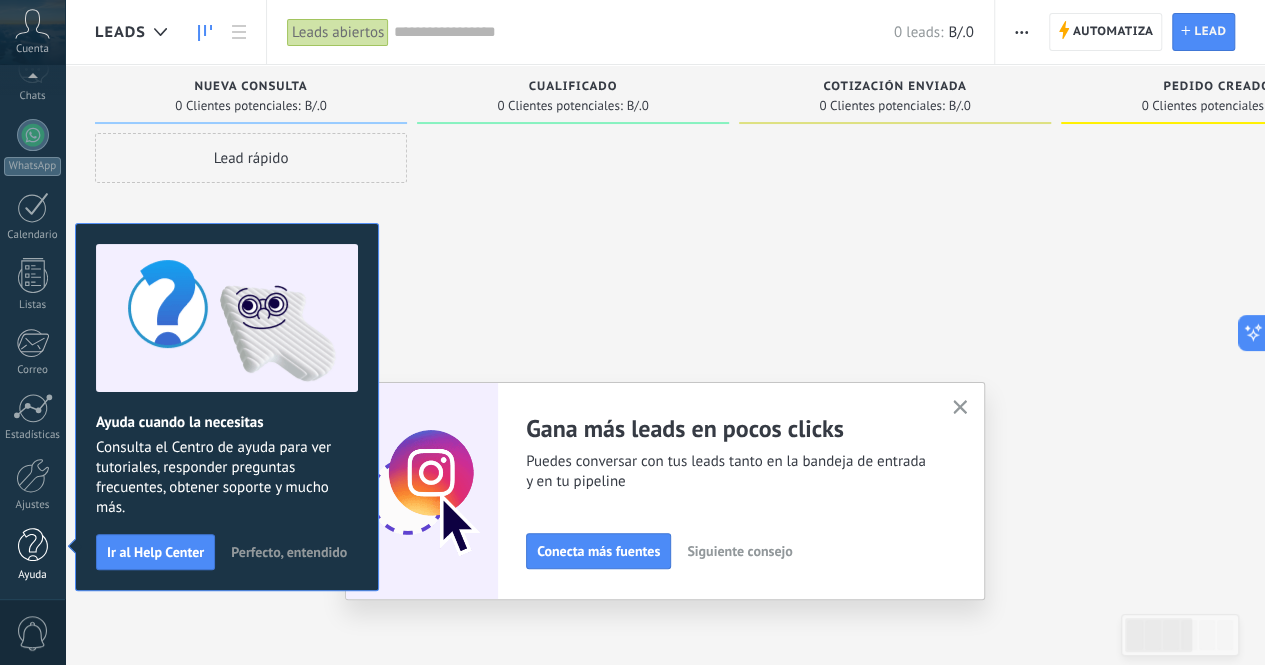 click at bounding box center [33, 545] 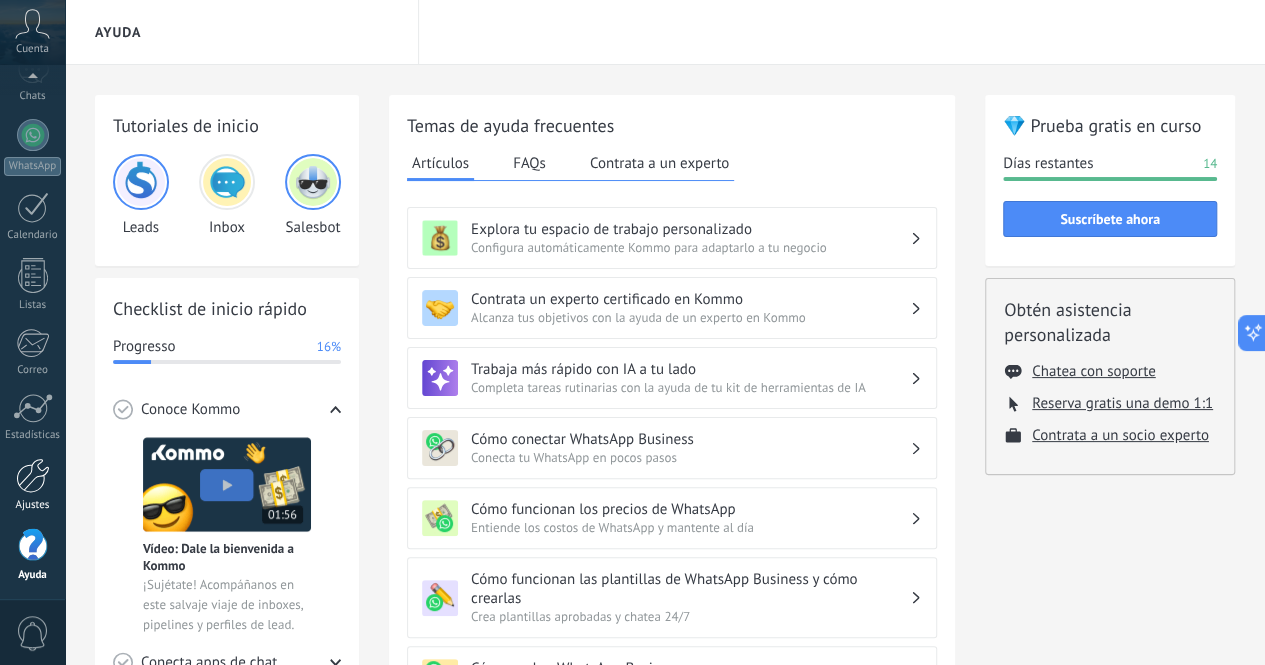 click on "Ajustes" at bounding box center (33, 505) 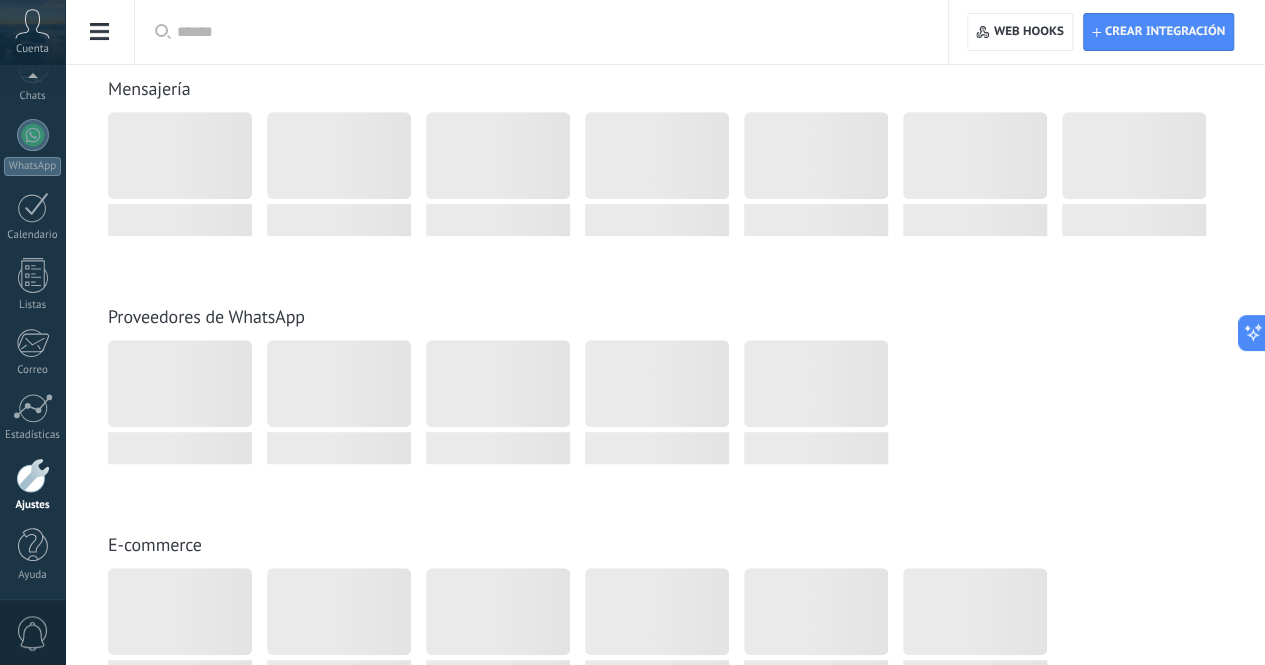 scroll, scrollTop: 200, scrollLeft: 0, axis: vertical 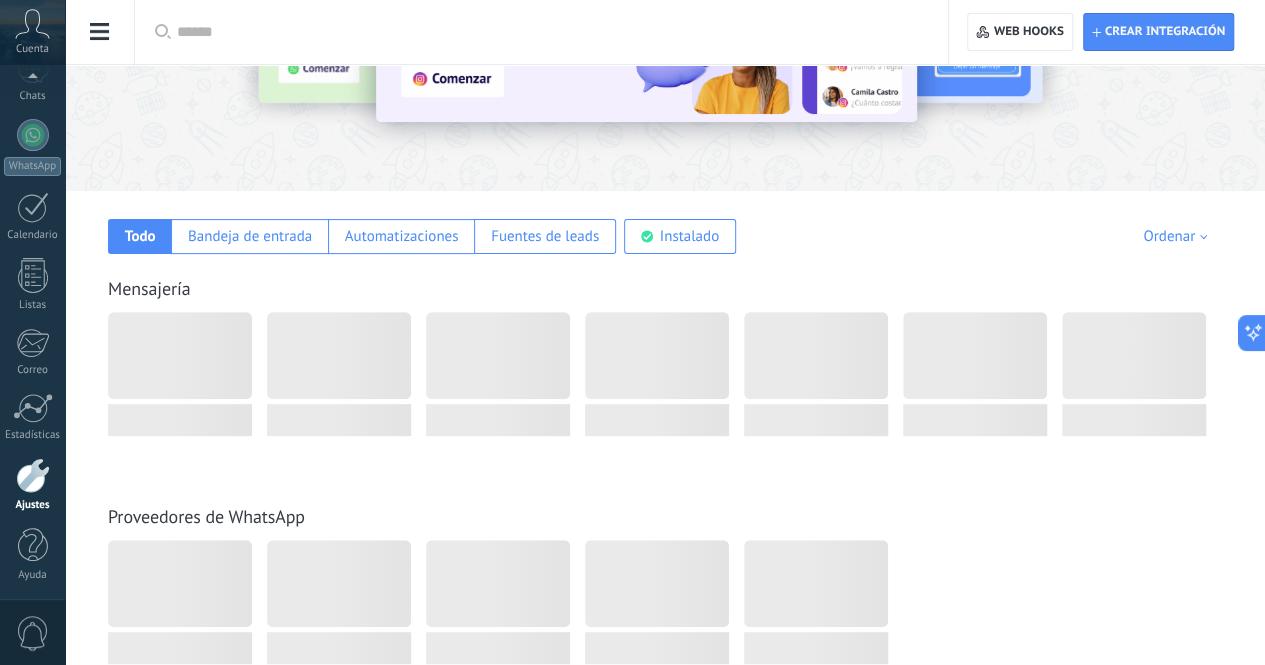 click at bounding box center [548, 32] 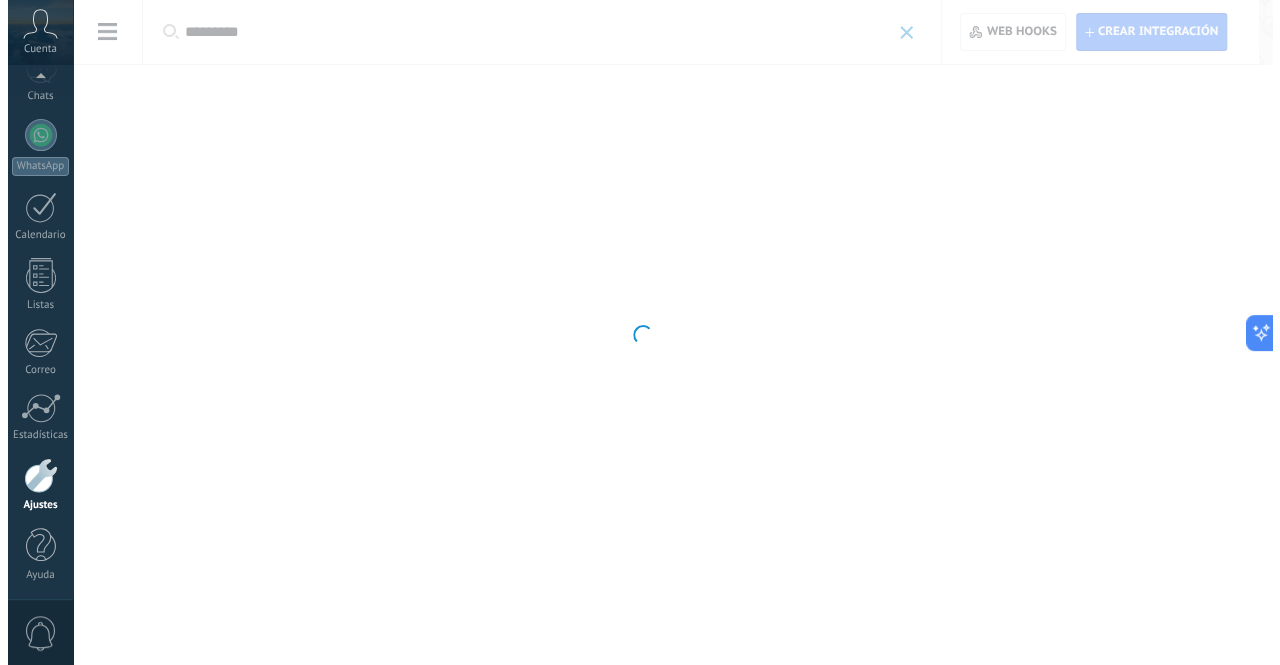 scroll, scrollTop: 0, scrollLeft: 0, axis: both 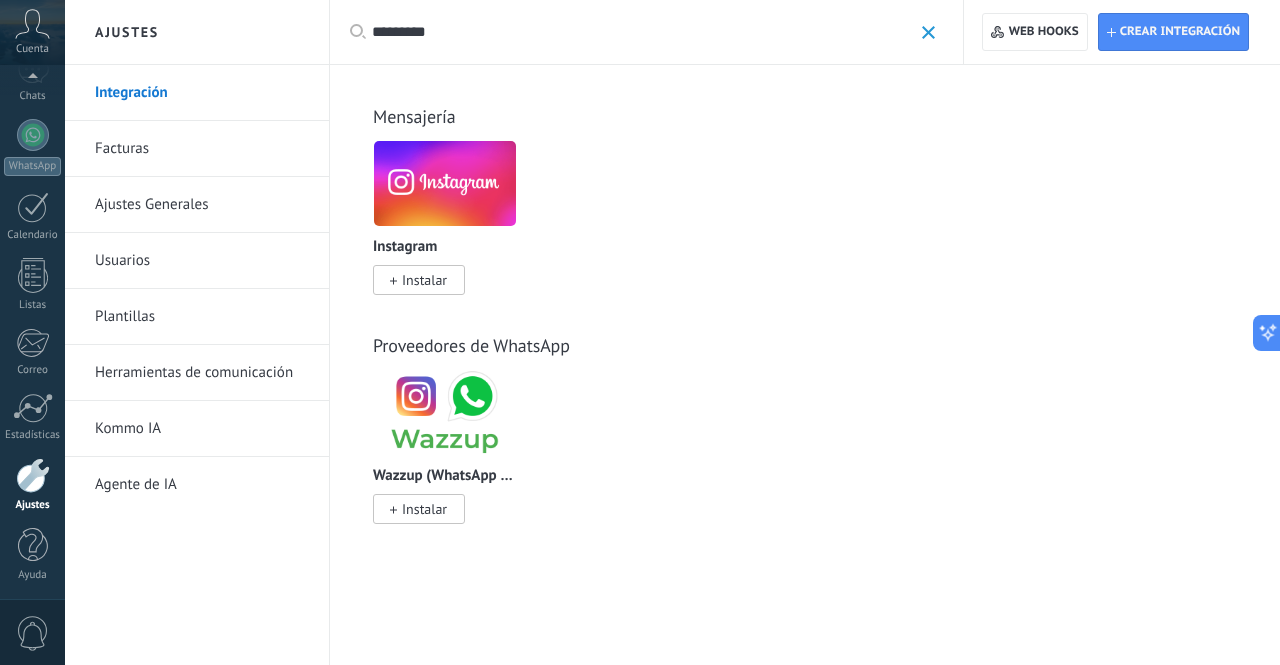 click on "Instalar" at bounding box center (424, 280) 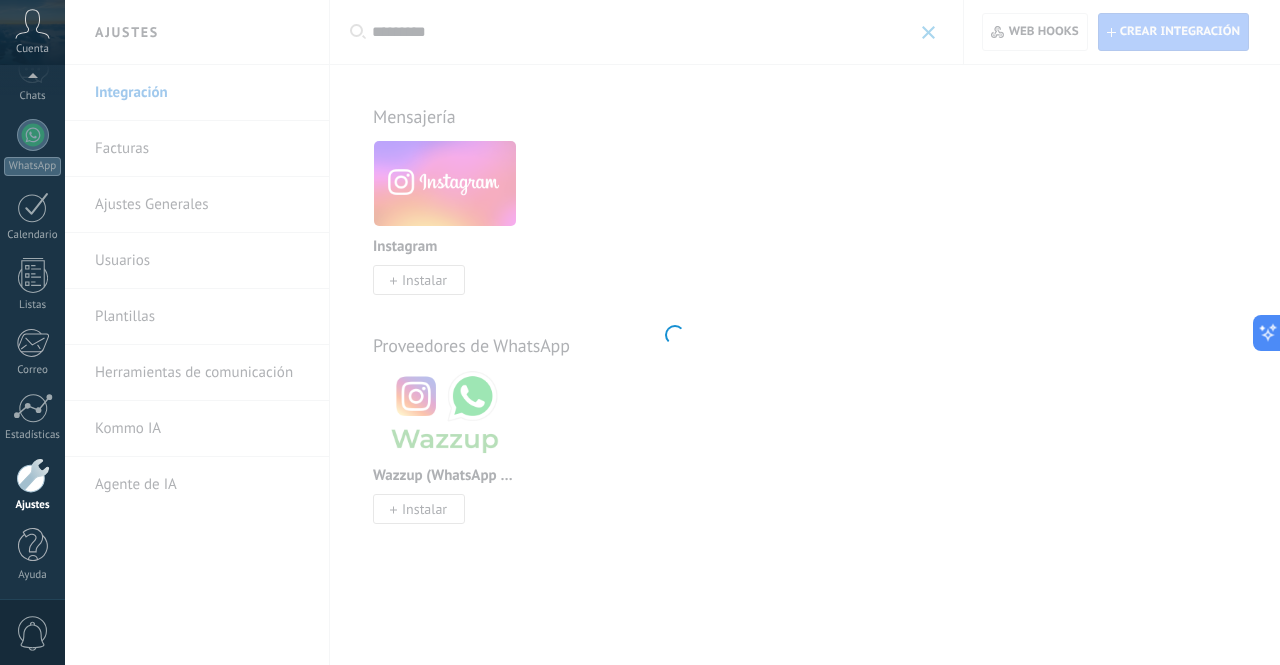click on "Instagram Obtén leads de Instagram y mantente conectado sin salir de Kommo Instalar ¡Convierte Instagram en tu canal de ventas número 1! Nunca más pierdas un lead con Kommo. Captura mensajes, menciones, respuestas a historias y comentarios directamente en tu bandeja de entrada. Automatiza seguimientos y transferencias con bots y plantillas para convertir más leads en clientes leales. Disponible en todos los planes. Kommo ofrece esta integración de forma gratuita. Para acceder a herramientas poderosas como automatizaciones y la   API de Conversiones oficial de Meta   para mejorar el rendimiento de tus anuncios, suscríbete al plan Avanzado o superior." at bounding box center [672, 332] 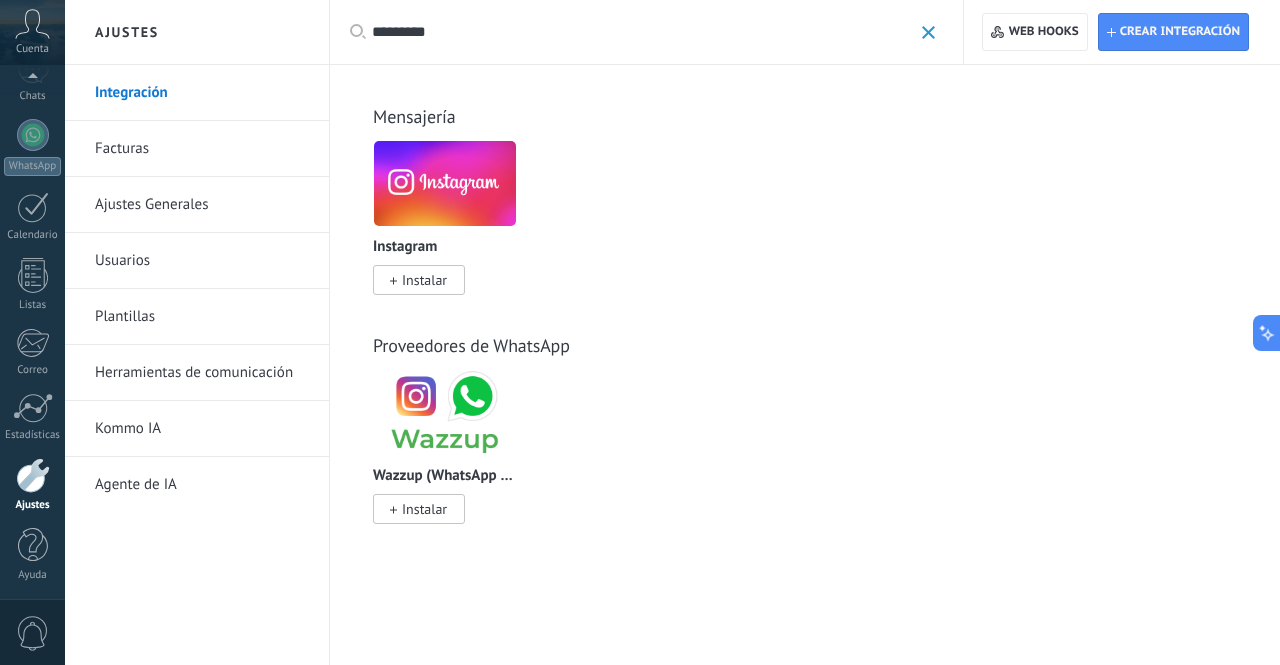 click on "Instalar" at bounding box center [424, 280] 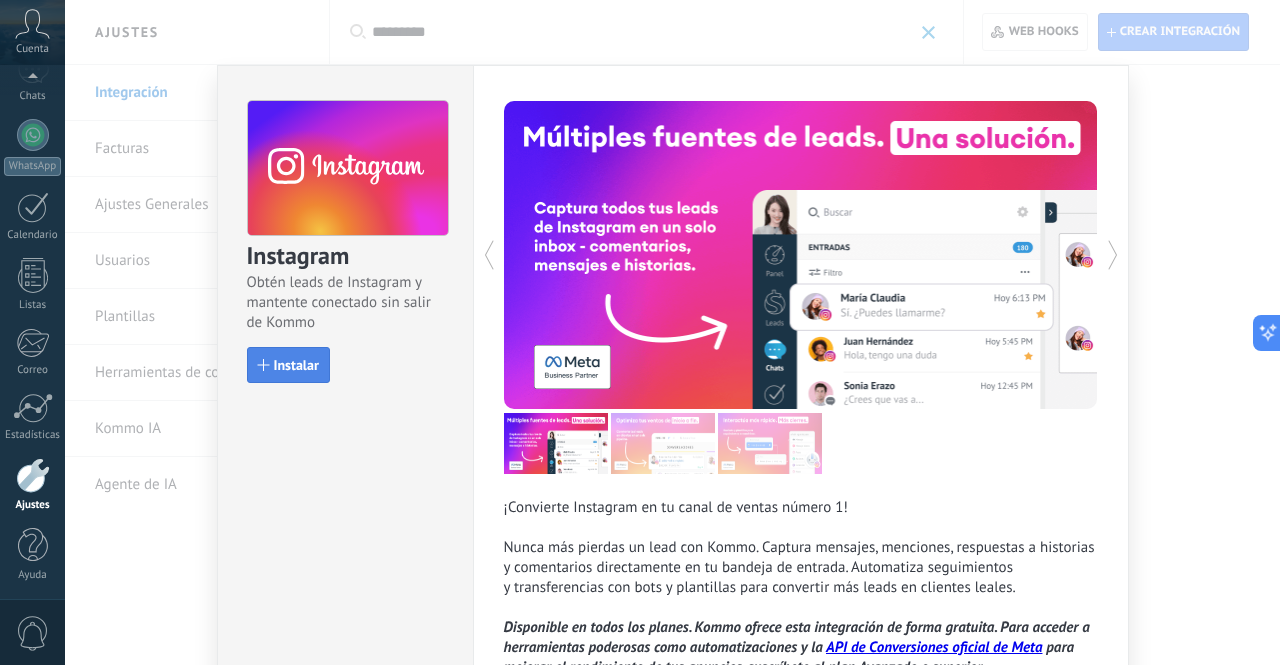 click on "Instalar" at bounding box center (288, 365) 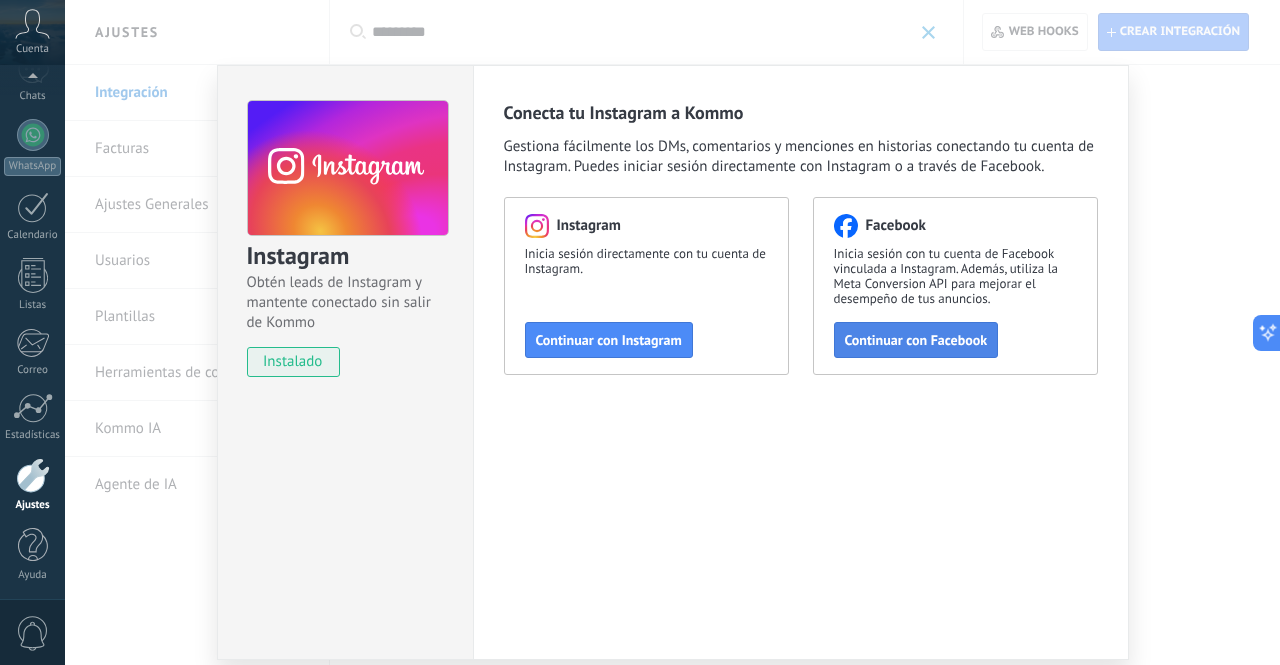 click on "Continuar con Facebook" at bounding box center [916, 340] 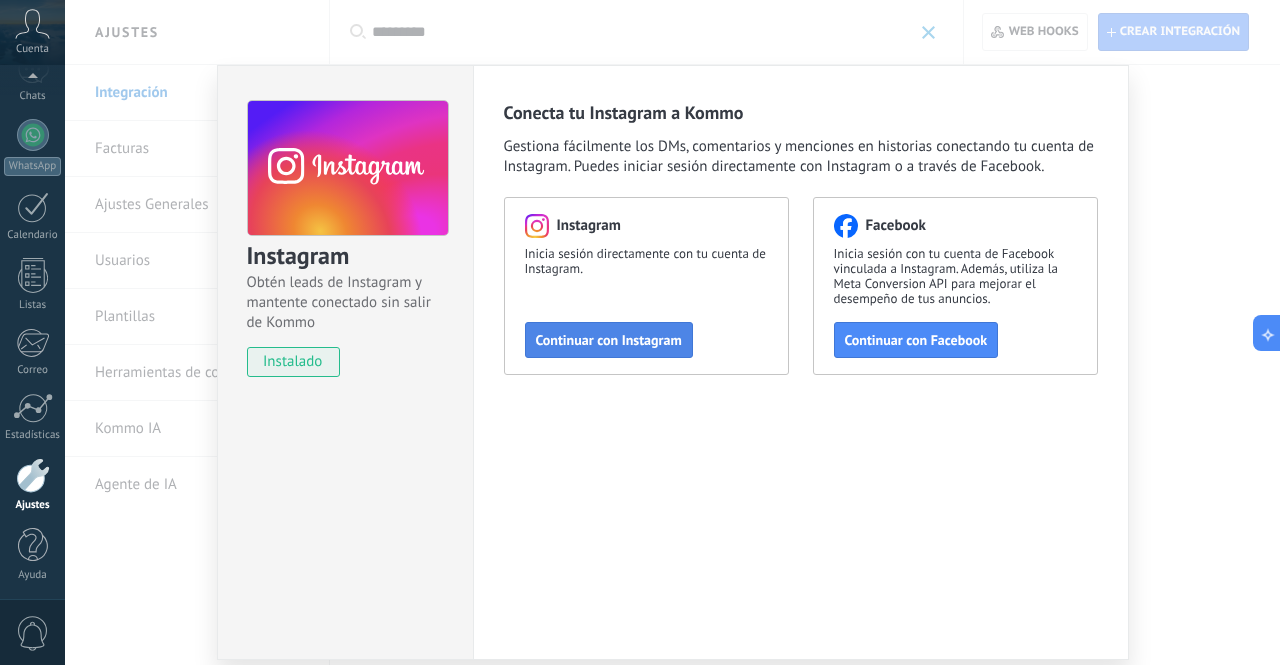 click on "Continuar con Instagram" at bounding box center [609, 340] 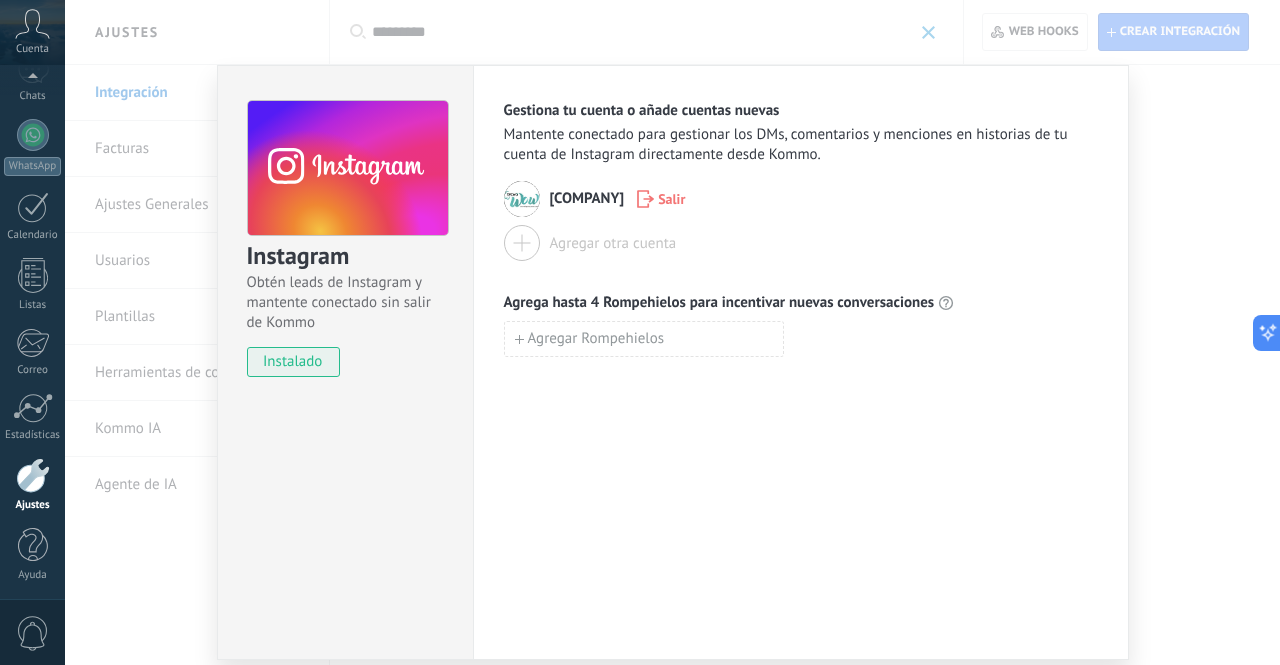click 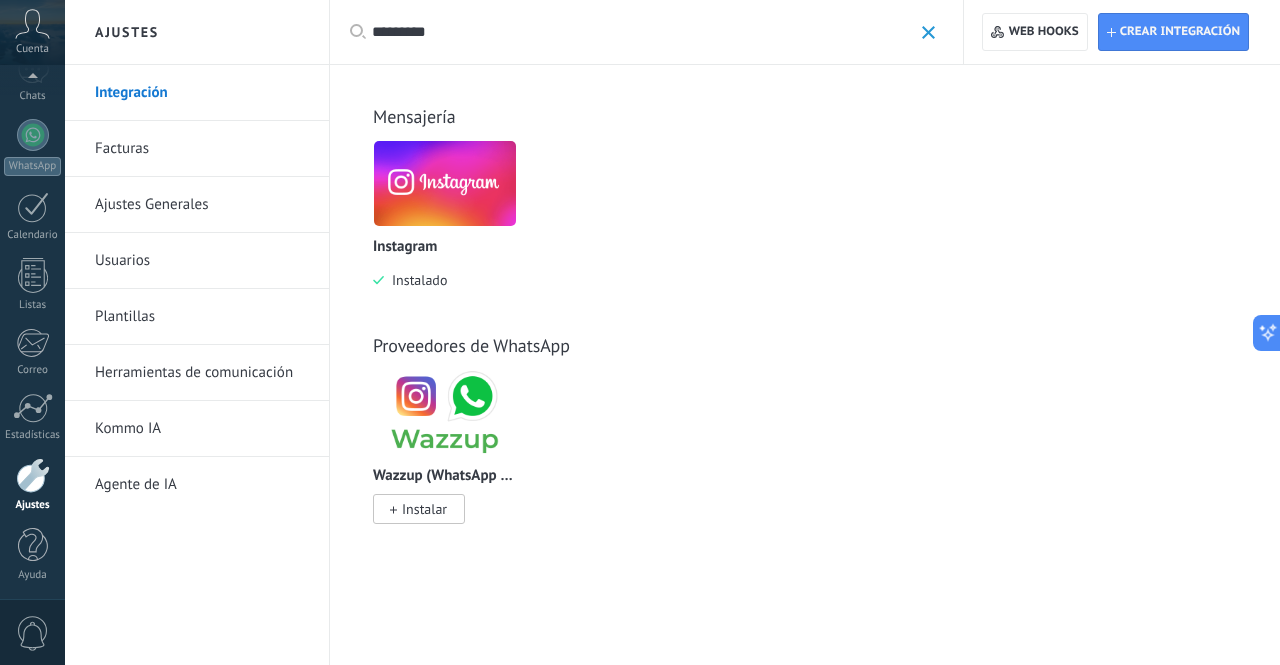 click on "*********" at bounding box center [653, 32] 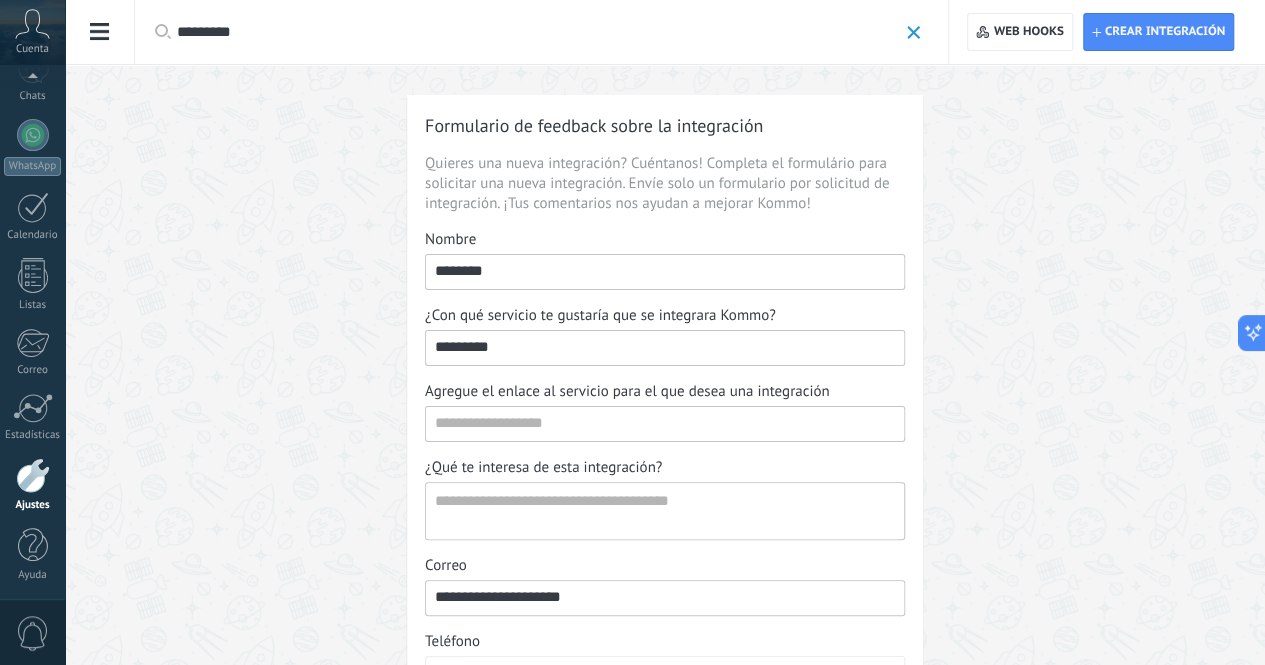 click at bounding box center [913, 32] 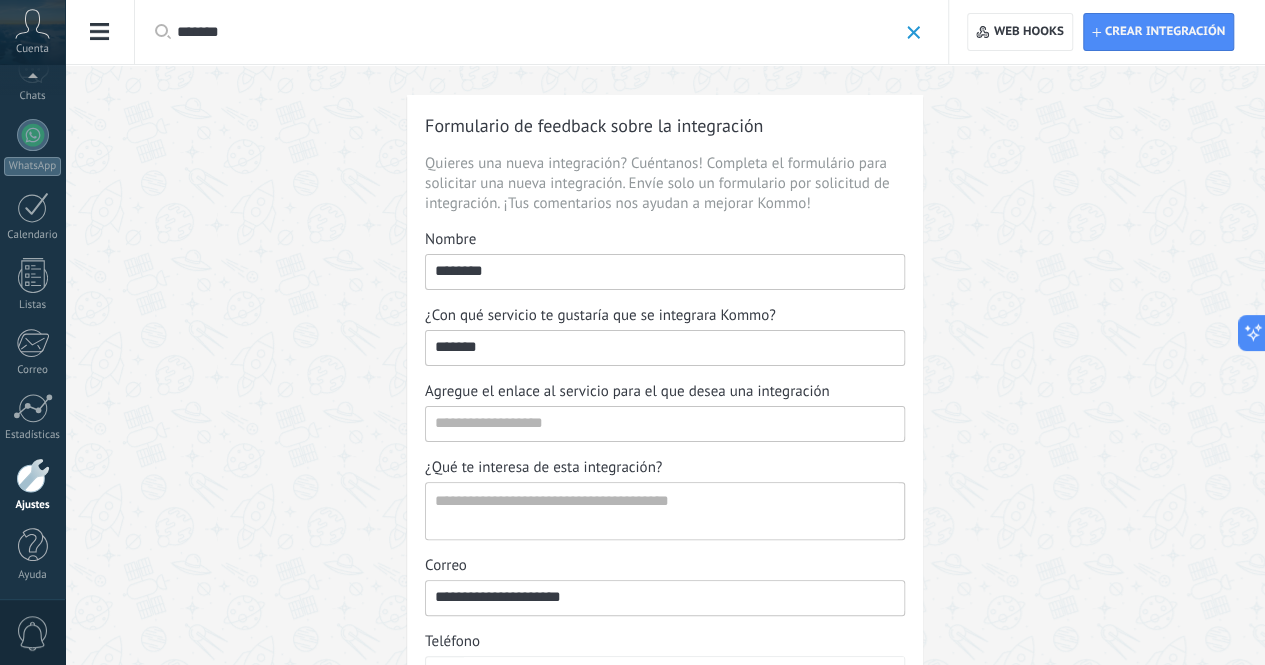 click on "*******" at bounding box center (537, 32) 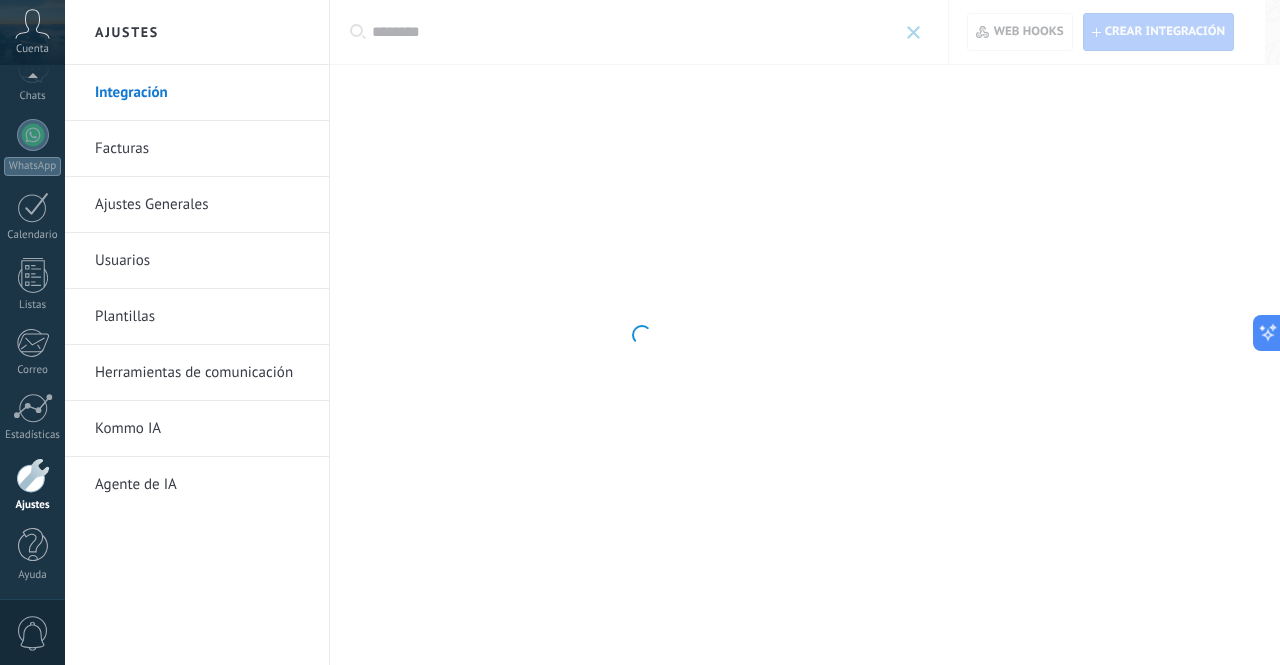 type on "********" 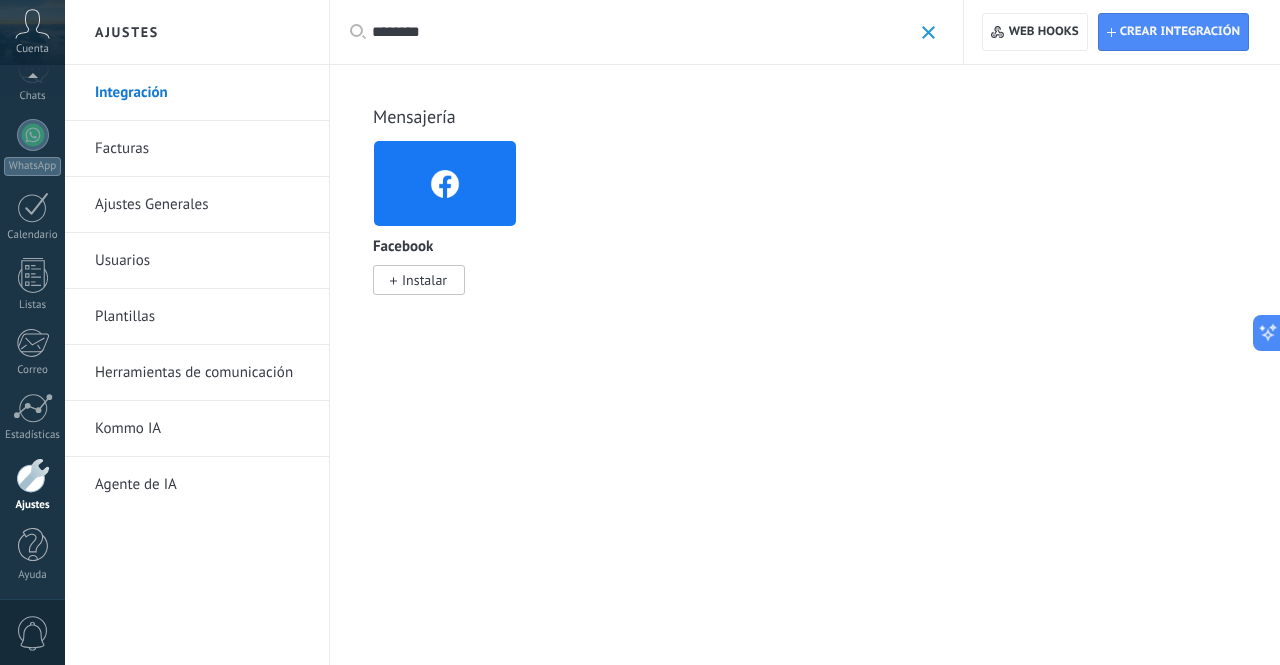 click on "Instalar" at bounding box center [424, 280] 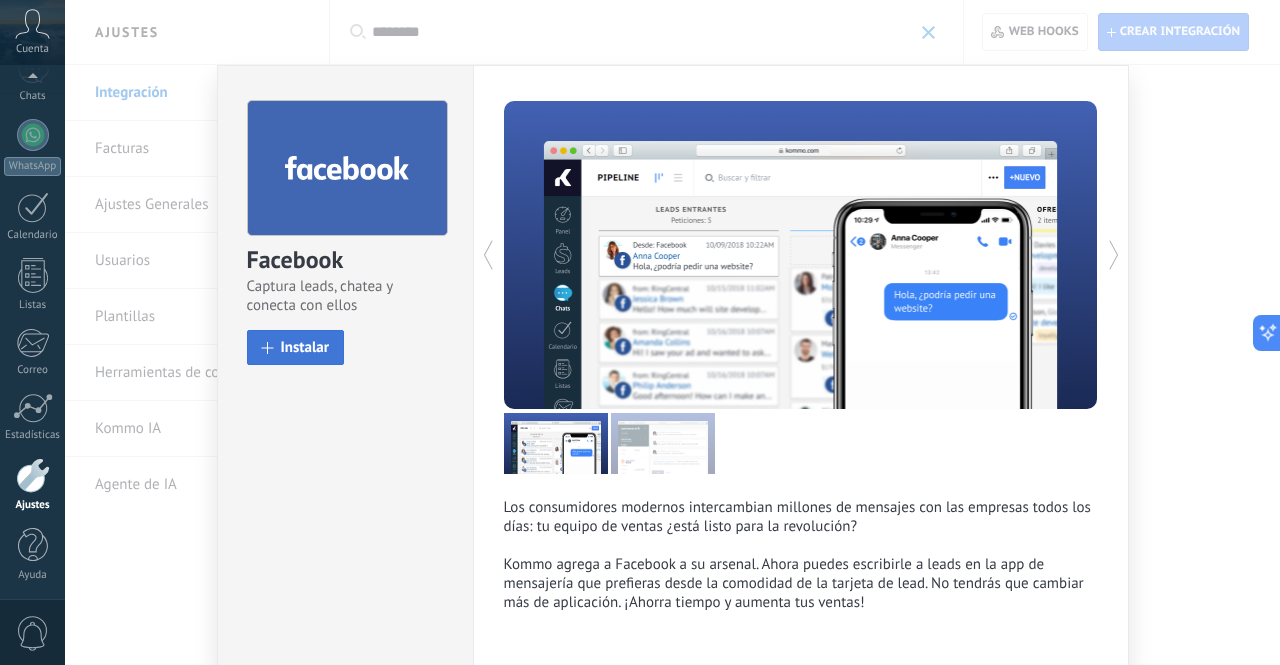 click on "Instalar" at bounding box center [305, 347] 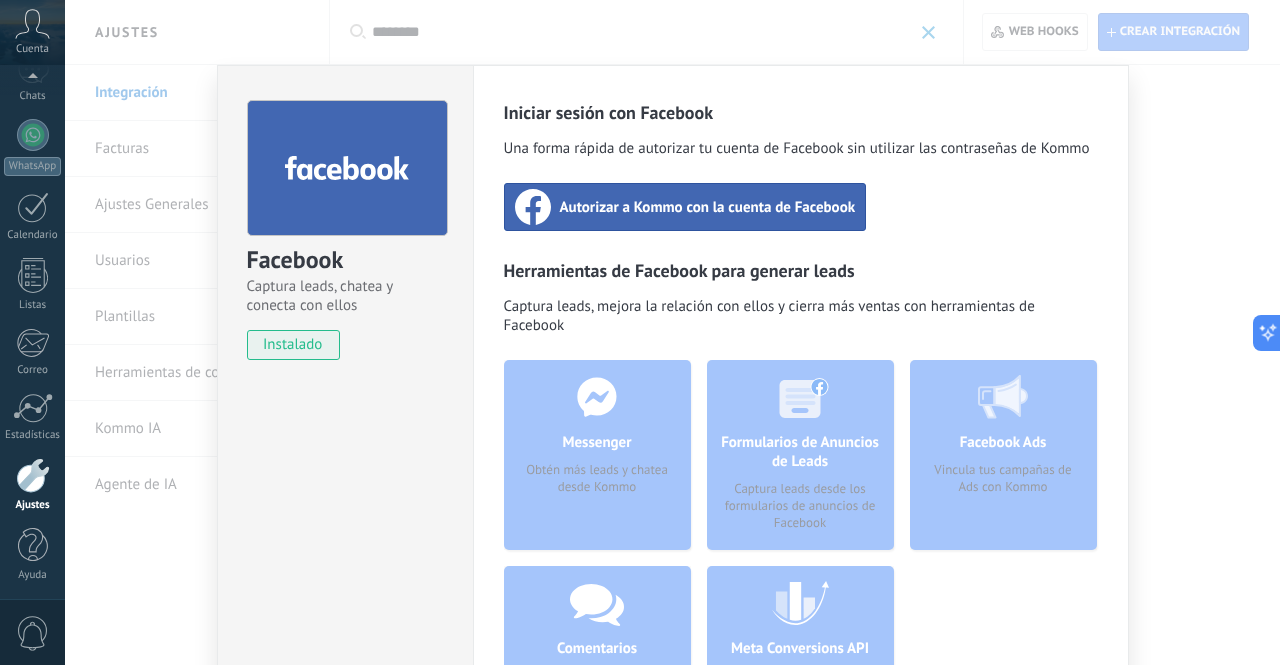 click on "Autorizar a Kommo con la cuenta de Facebook" at bounding box center (708, 207) 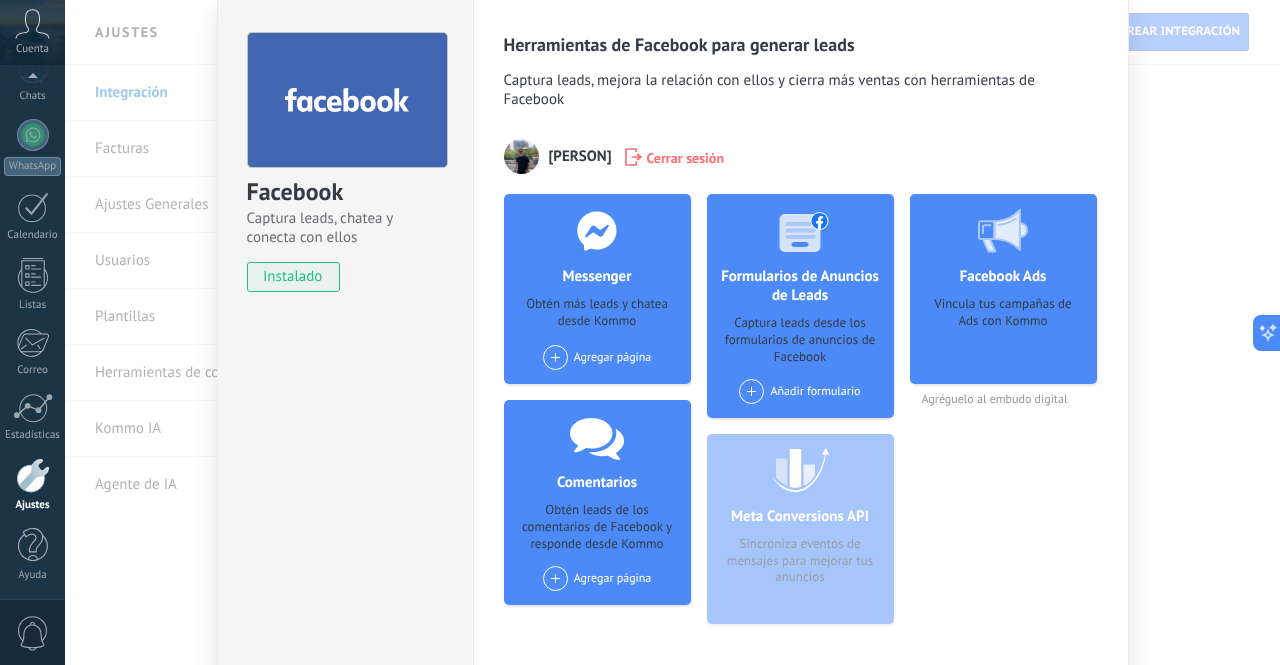 scroll, scrollTop: 100, scrollLeft: 0, axis: vertical 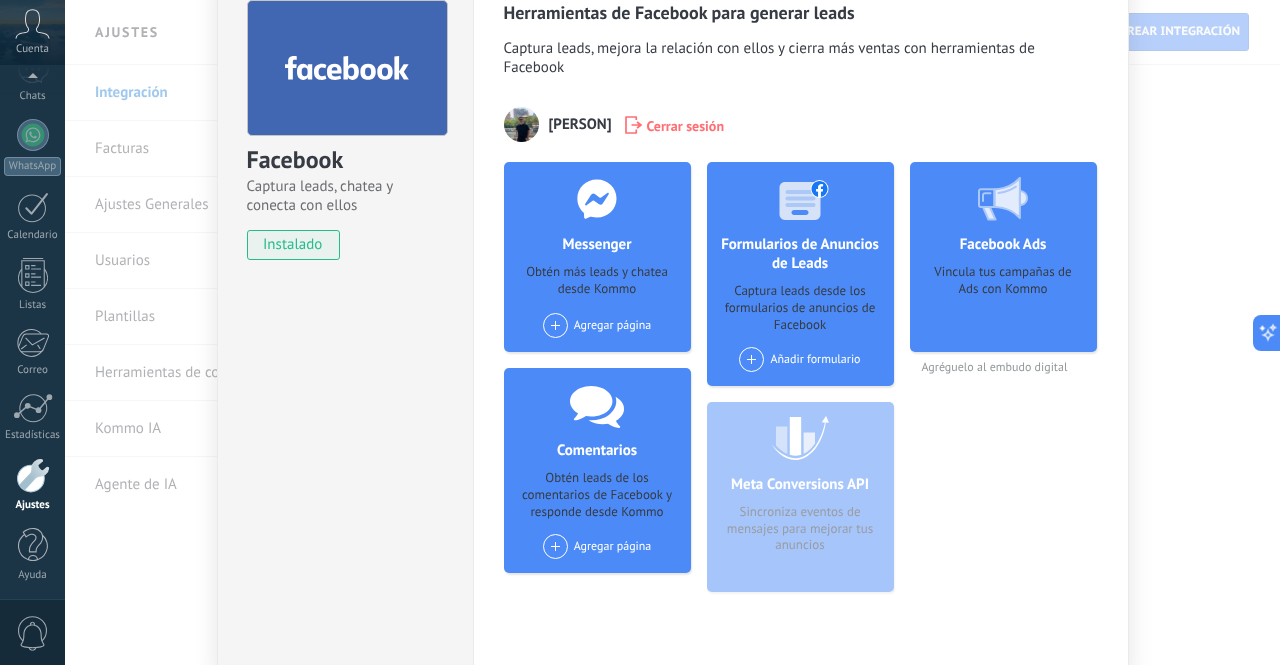 click on "Agregar página" at bounding box center [597, 325] 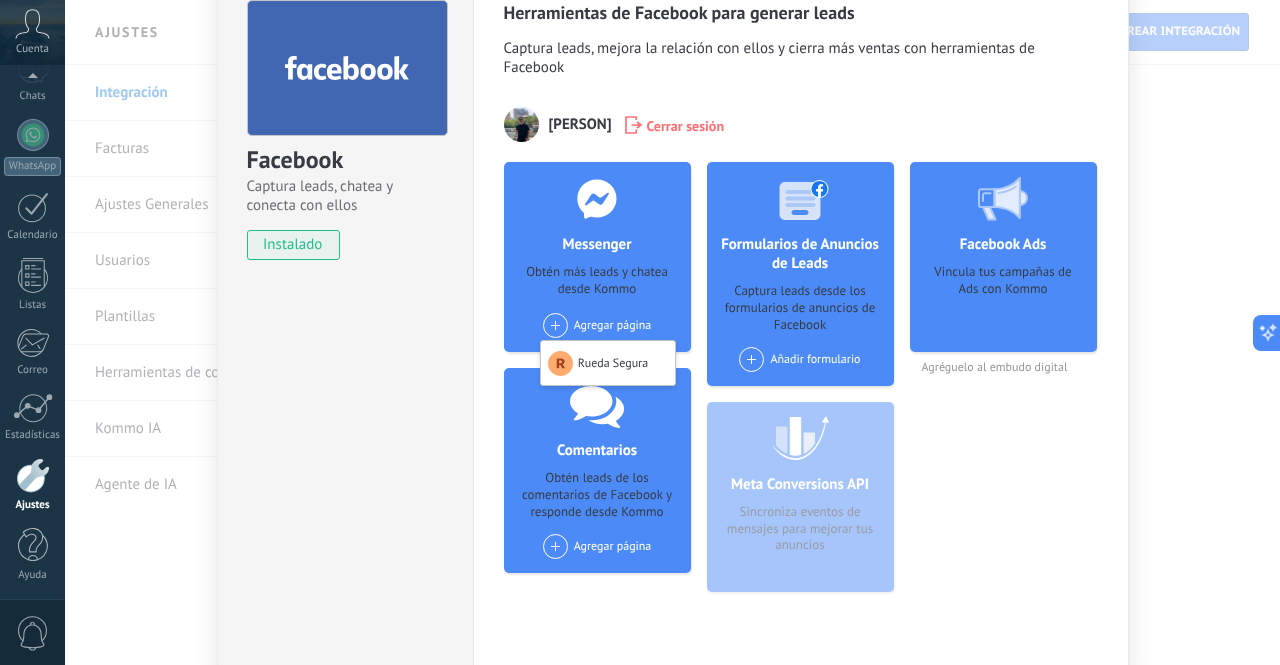click on "Herramientas de Facebook para generar leads Captura leads, mejora la relación con ellos y cierra más ventas con herramientas de Facebook [PERSON] Cerrar sesión Messenger Obtén más leads y chatea desde Kommo Agregar página [COMPANY] Comentarios Obtén leads de los comentarios de Facebook y responde desde Kommo Agregar página Formularios de Anuncios de Leads Captura leads desde los formularios de anuncios de Facebook Añadir formulario Meta Conversions API Sincroniza eventos de mensajes para mejorar tus anuncios Facebook Ads Vincula tus campañas de Ads con Kommo Agréguelo al embudo digital más" at bounding box center (801, 315) 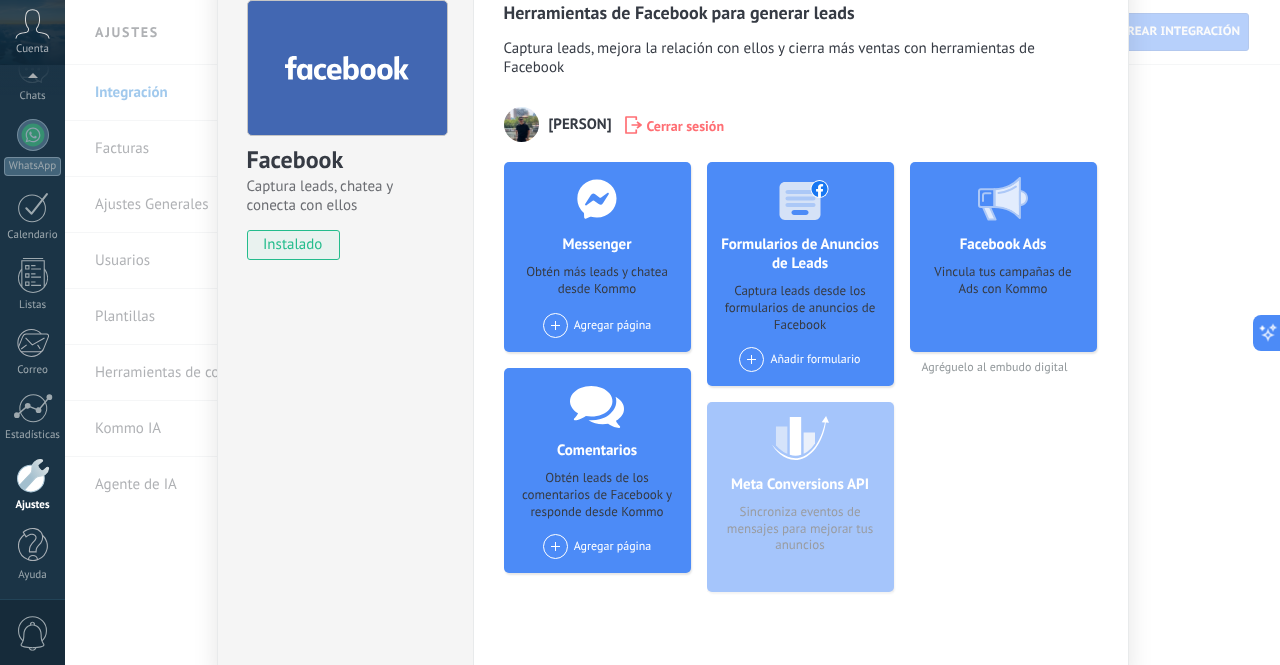 click on "Agregar página" at bounding box center [597, 546] 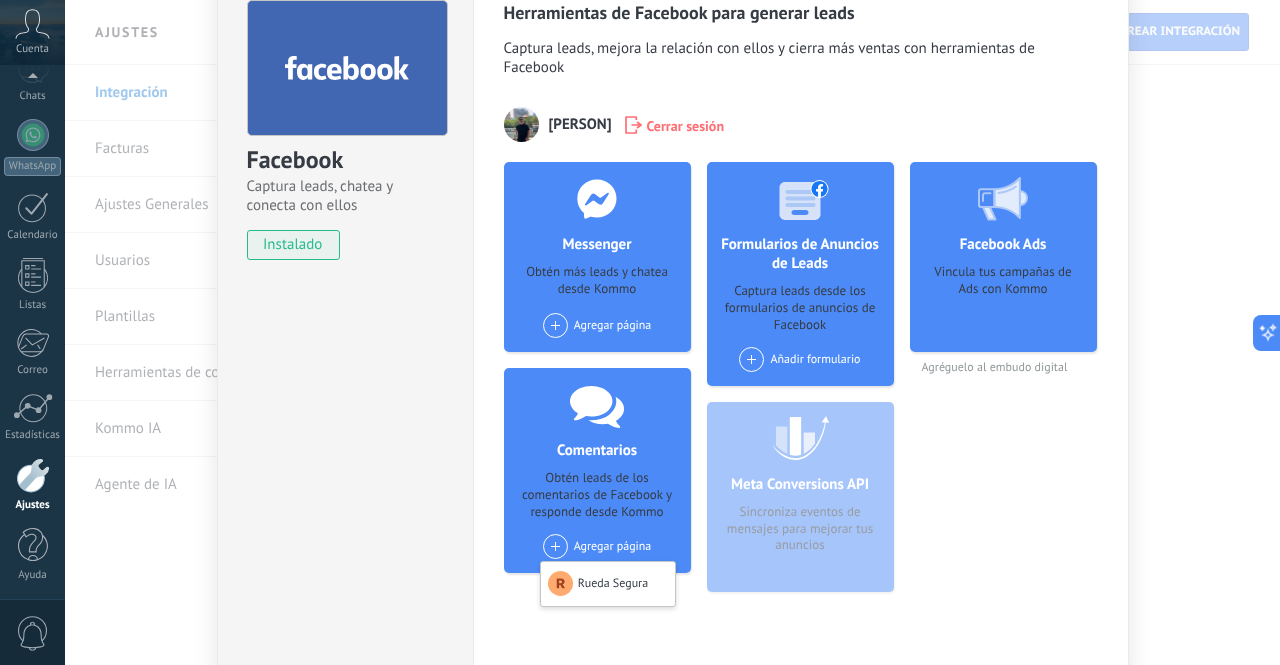 click on "Facebook Captura leads, chatea y conecta con ellos instalado Desinstalar" at bounding box center (345, 315) 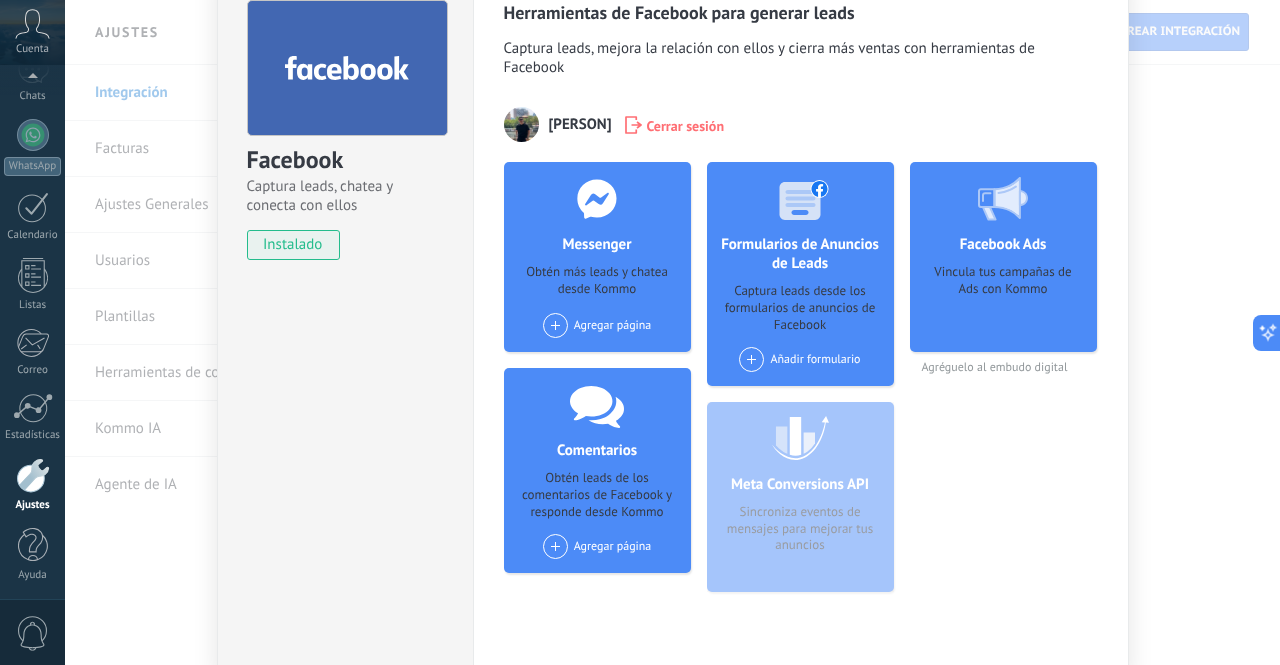 click on "Añadir formulario" at bounding box center [799, 359] 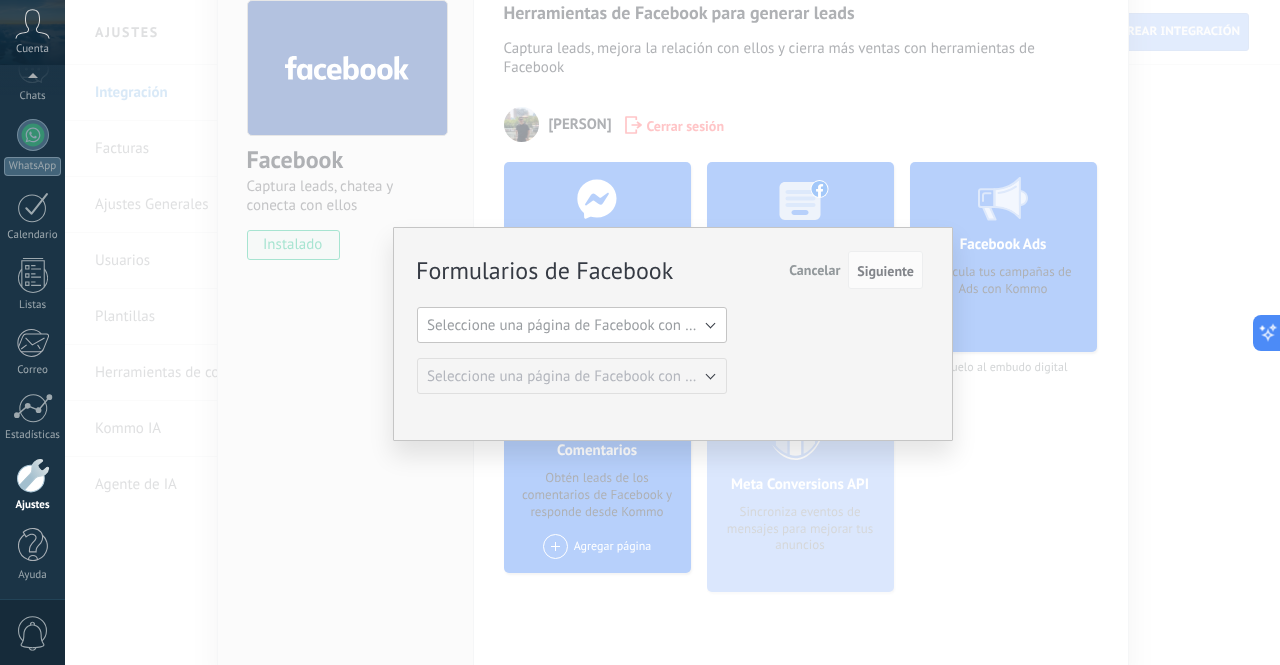click on "Seleccione una página de Facebook con formas" at bounding box center (572, 325) 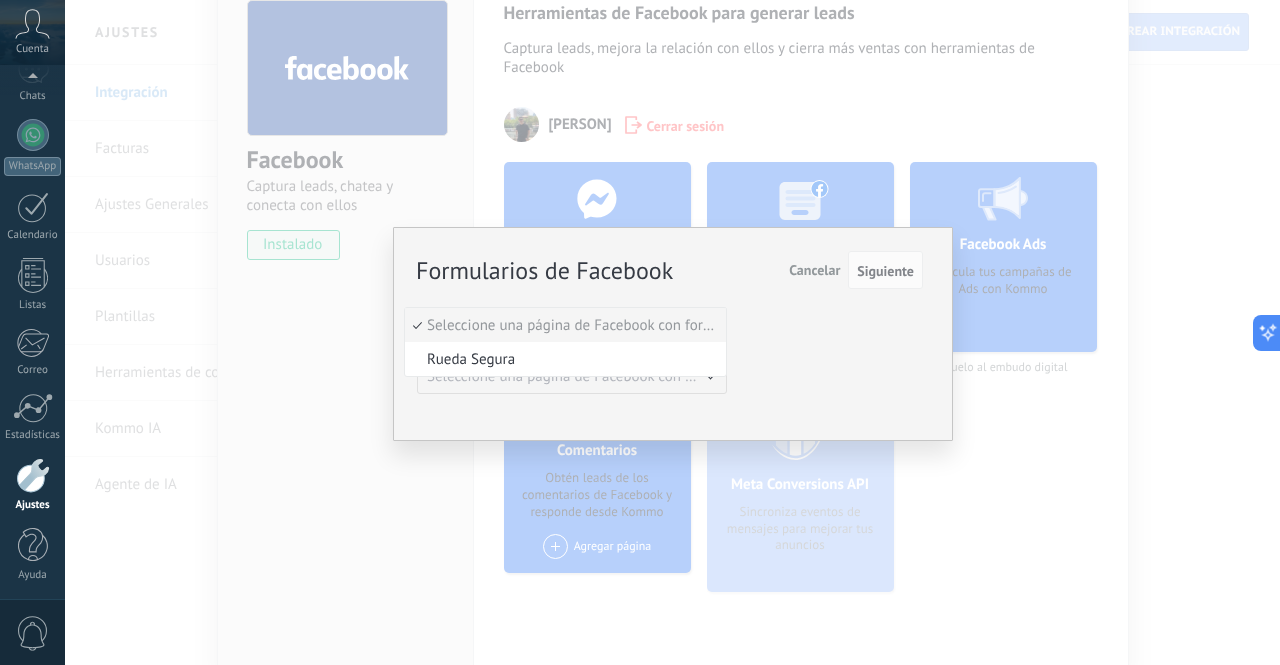 click on "Seleccione una página de Facebook con formas" at bounding box center [562, 325] 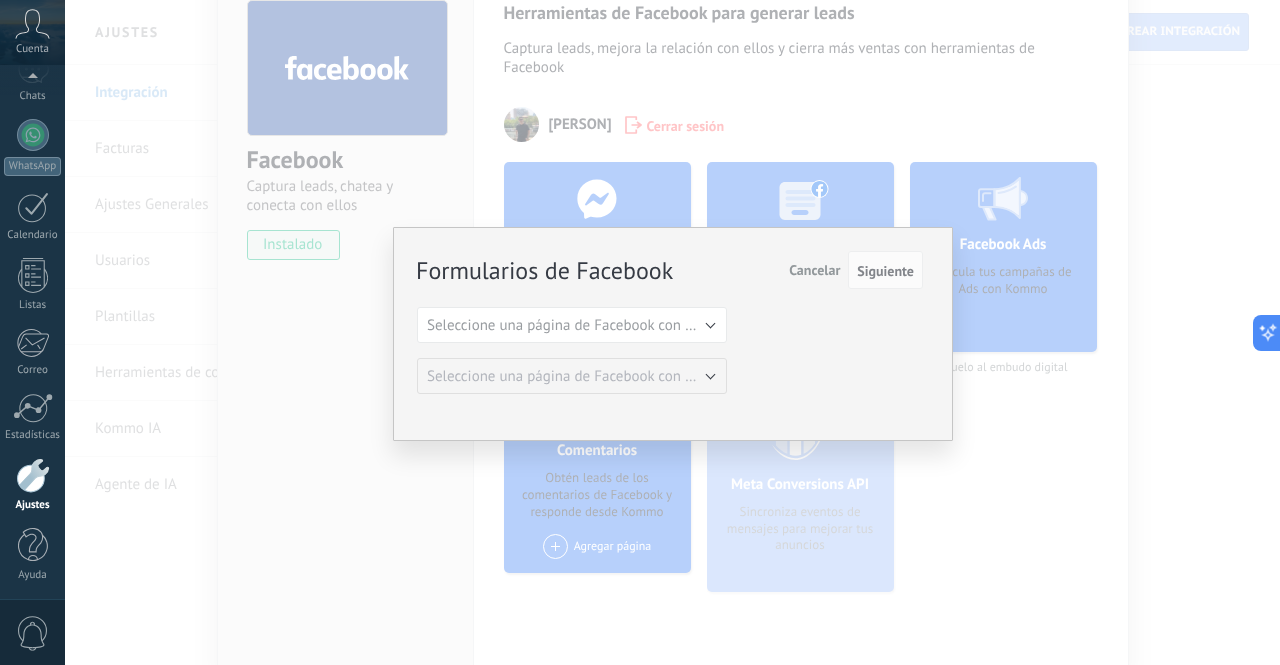 click on "Formularios de Facebook Siguiente Cancelar Seleccione una página de Facebook con formas Rueda Segura Seleccione una página de Facebook con formas Seleccione una página de Facebook con formas Seleccione una página de Facebook con formas" at bounding box center (672, 332) 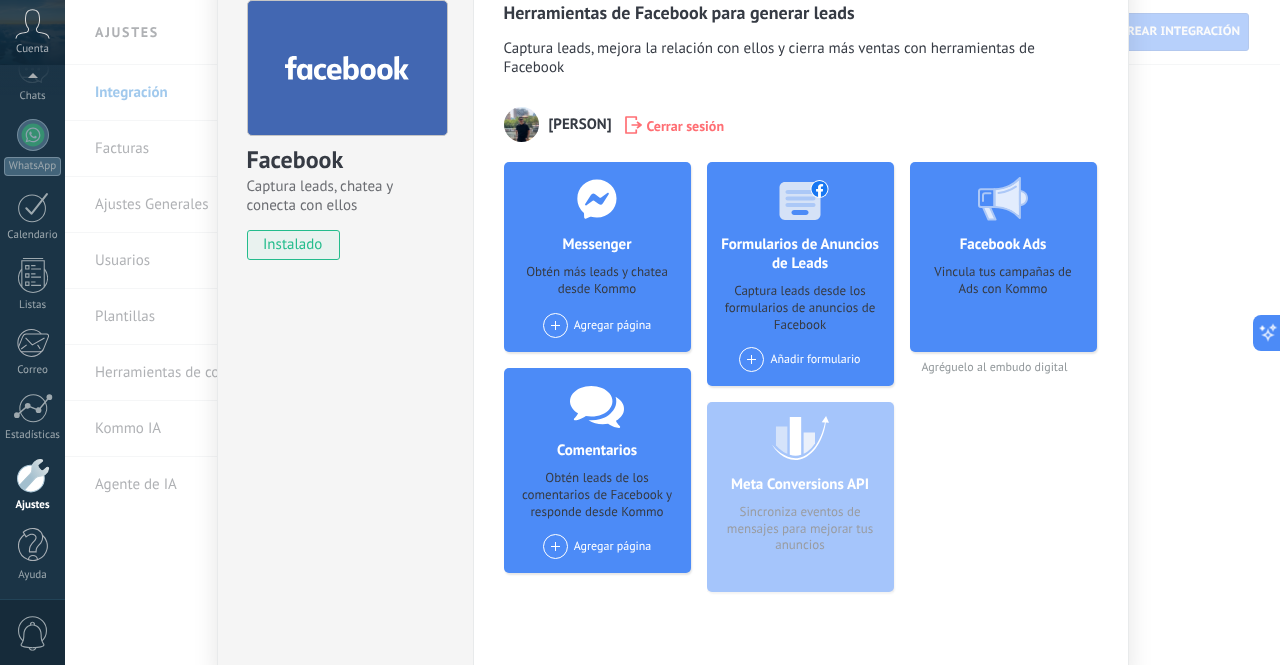 click on "Cerrar sesión" at bounding box center (686, 125) 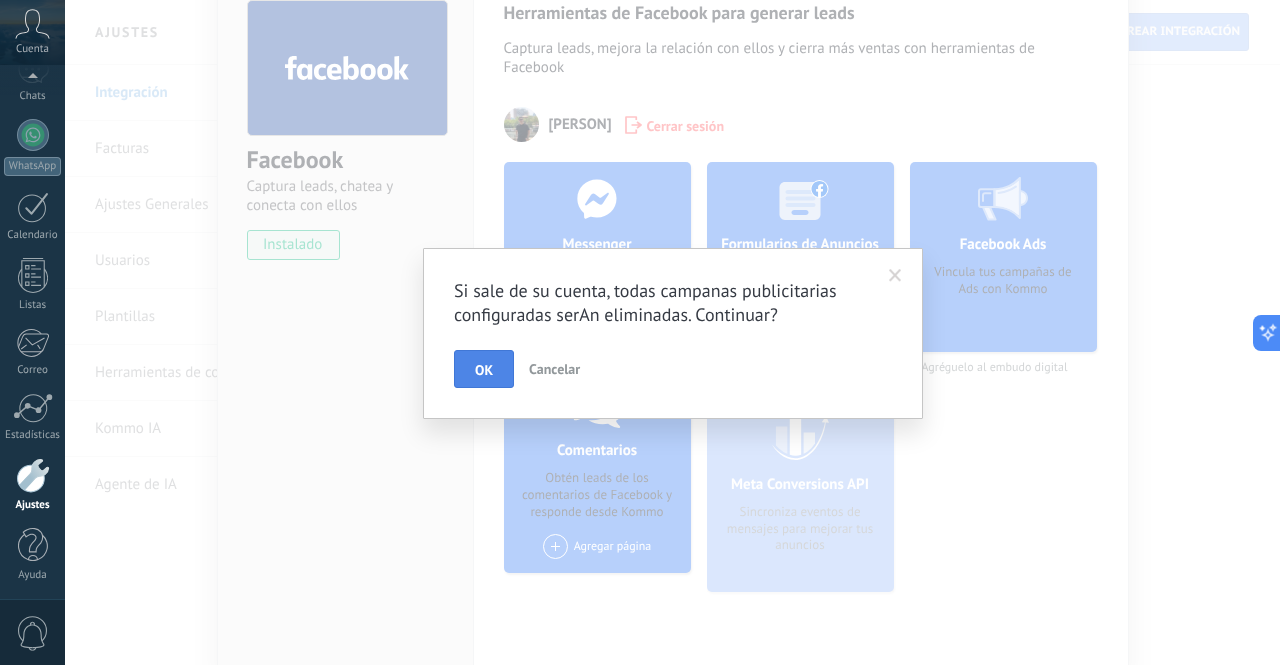 click on "OK" at bounding box center (484, 369) 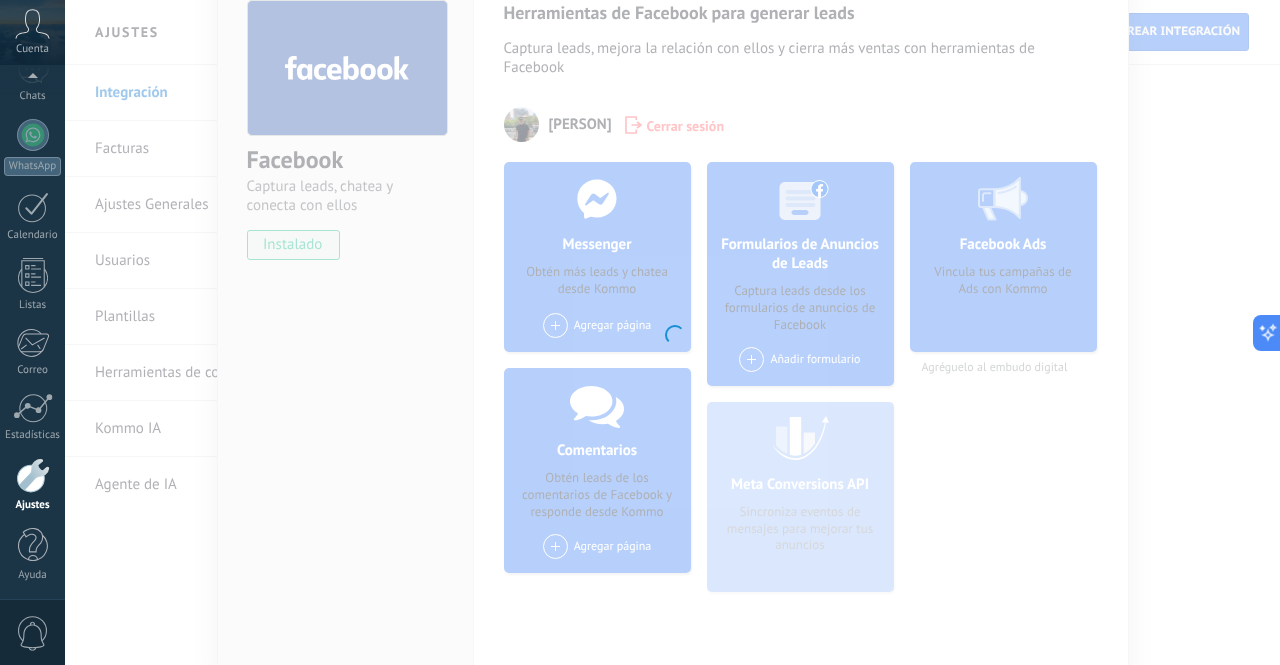 scroll, scrollTop: 0, scrollLeft: 0, axis: both 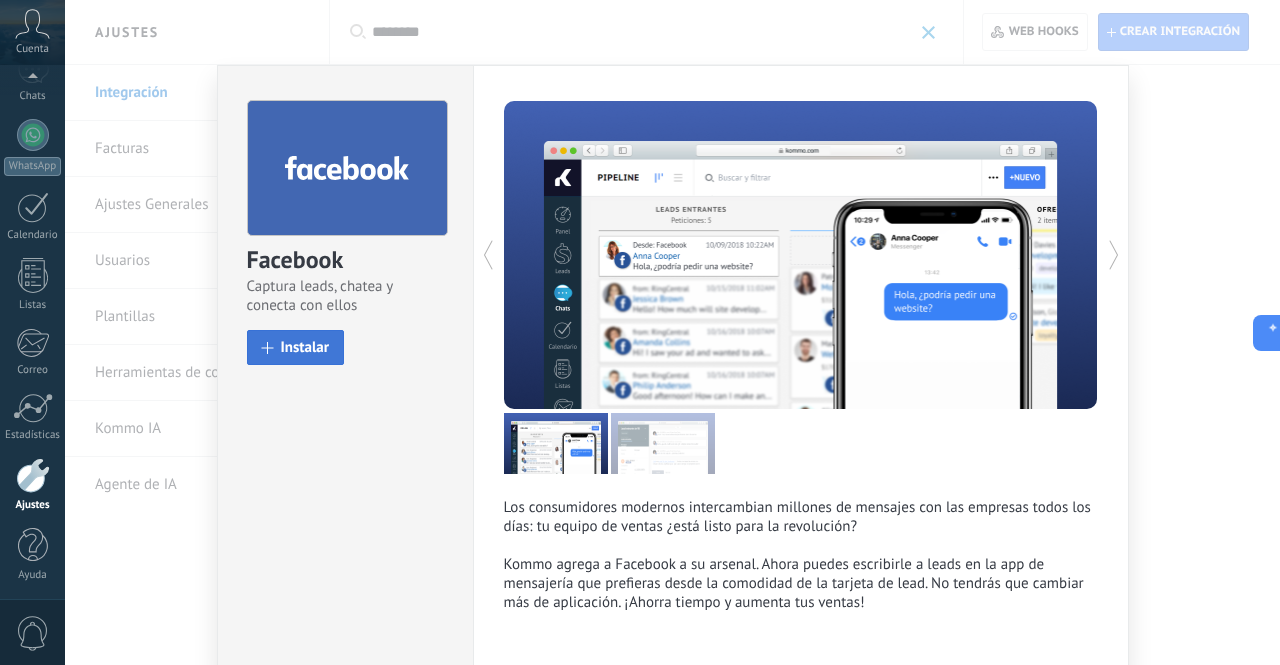 click on "Instalar" at bounding box center (305, 347) 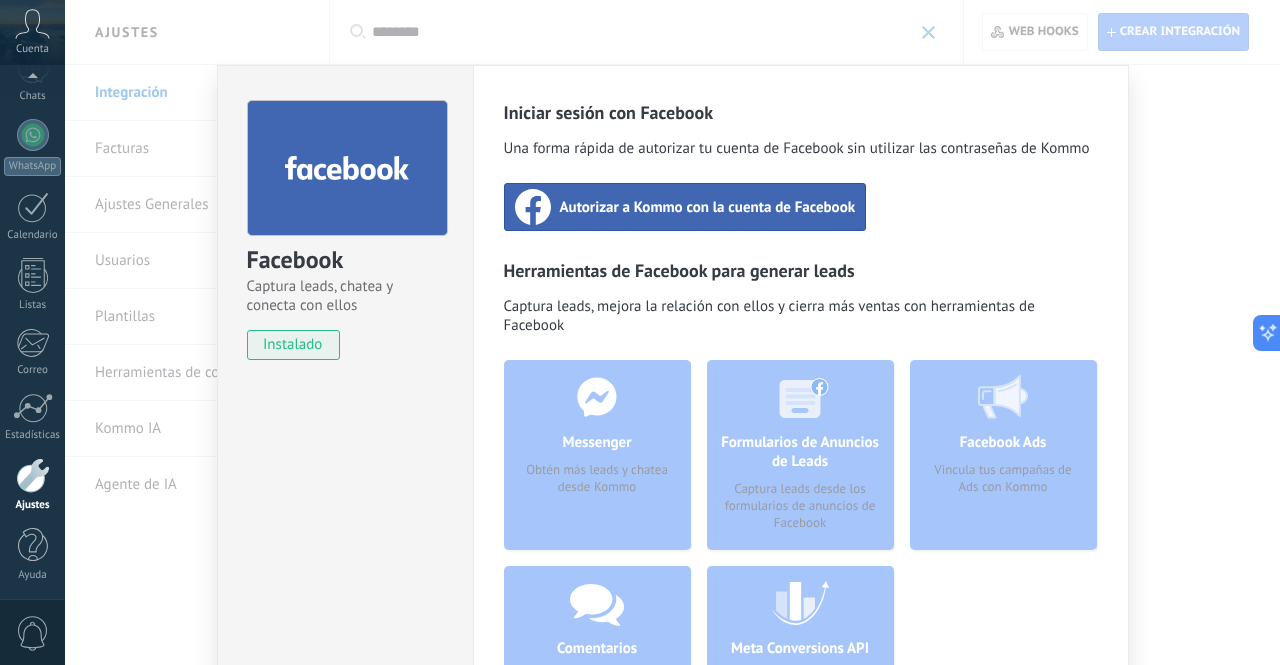 click on "Autorizar a Kommo con la cuenta de Facebook" at bounding box center [708, 207] 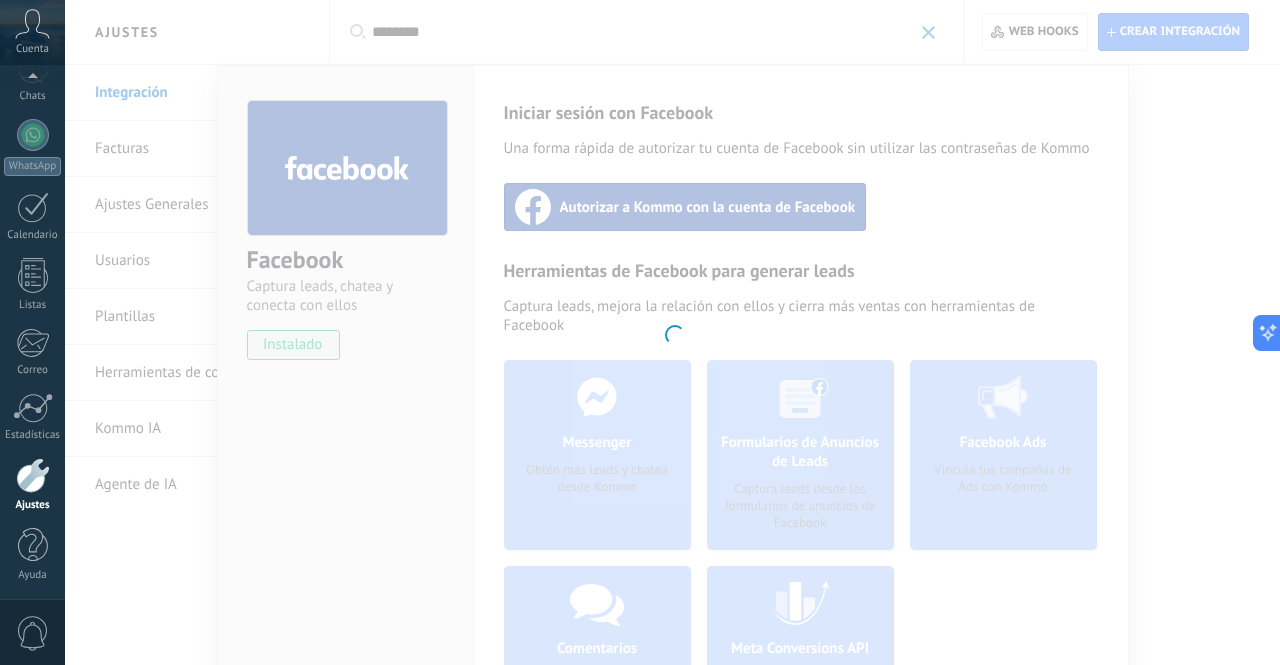click at bounding box center (672, 332) 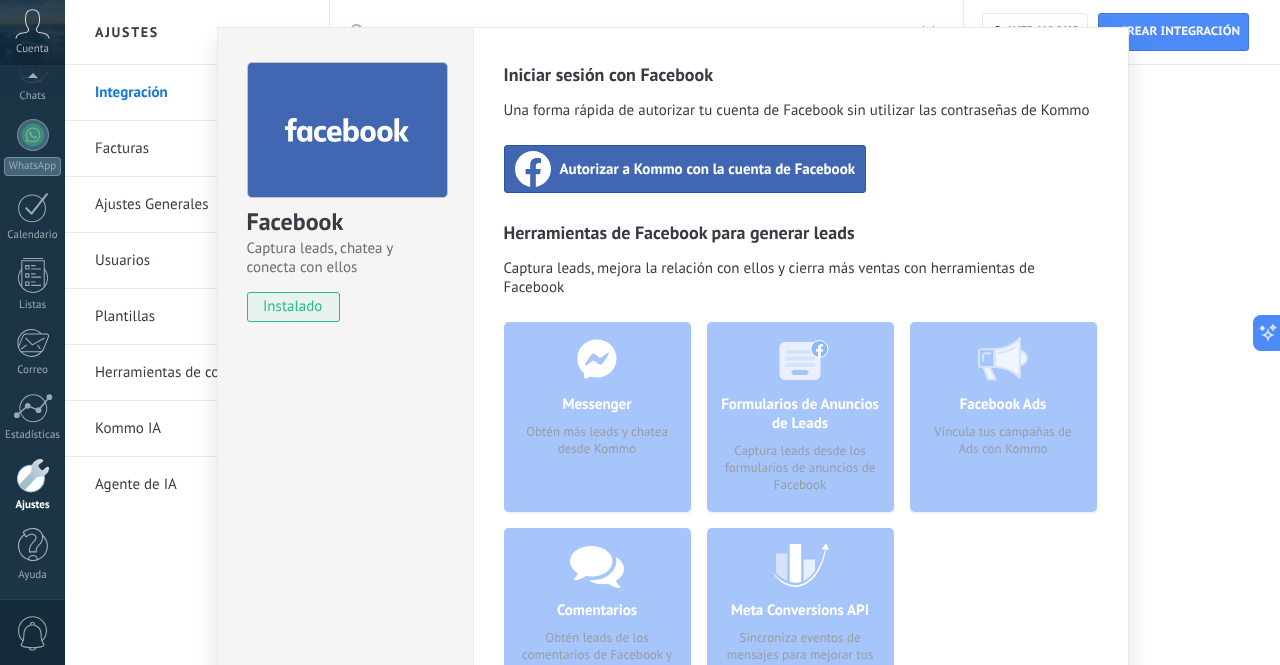scroll, scrollTop: 0, scrollLeft: 0, axis: both 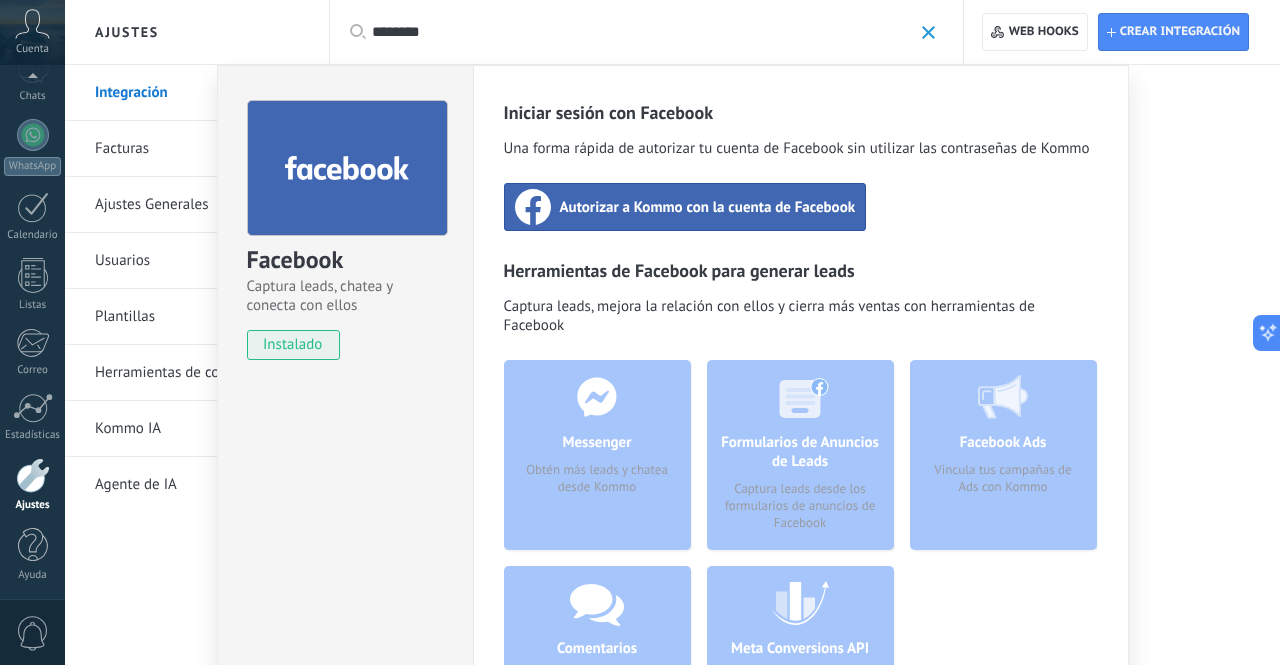 click on "instalado" at bounding box center [293, 345] 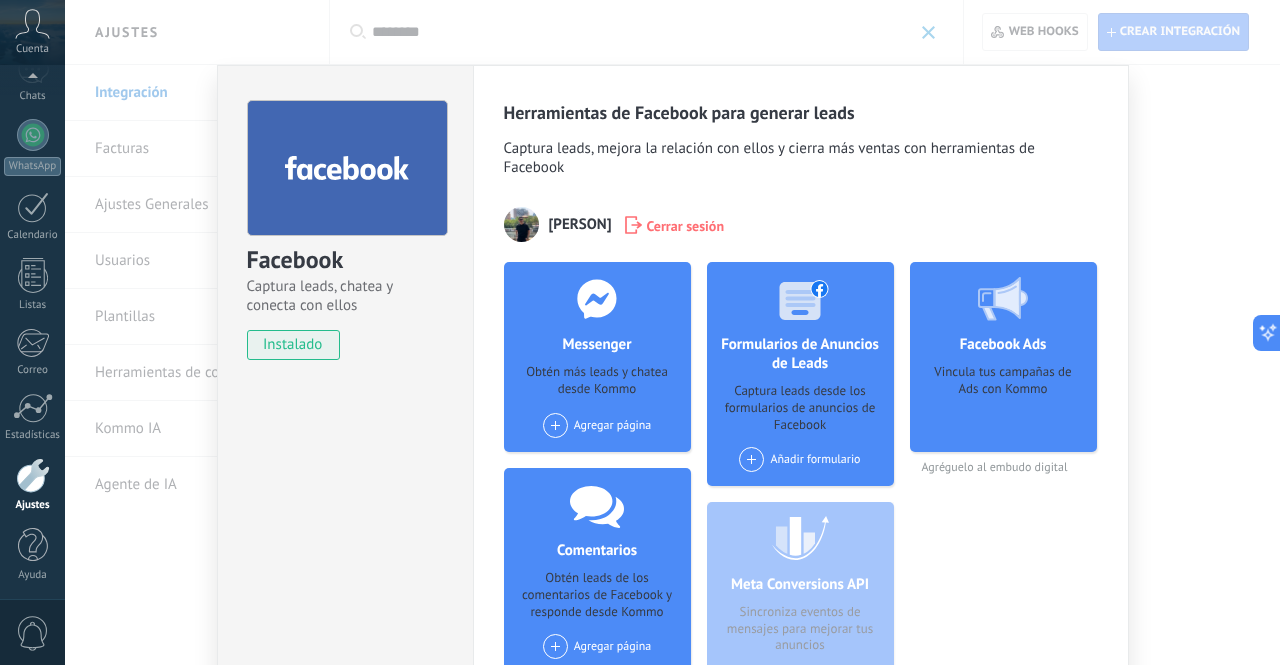 click on "Cerrar sesión" at bounding box center [686, 225] 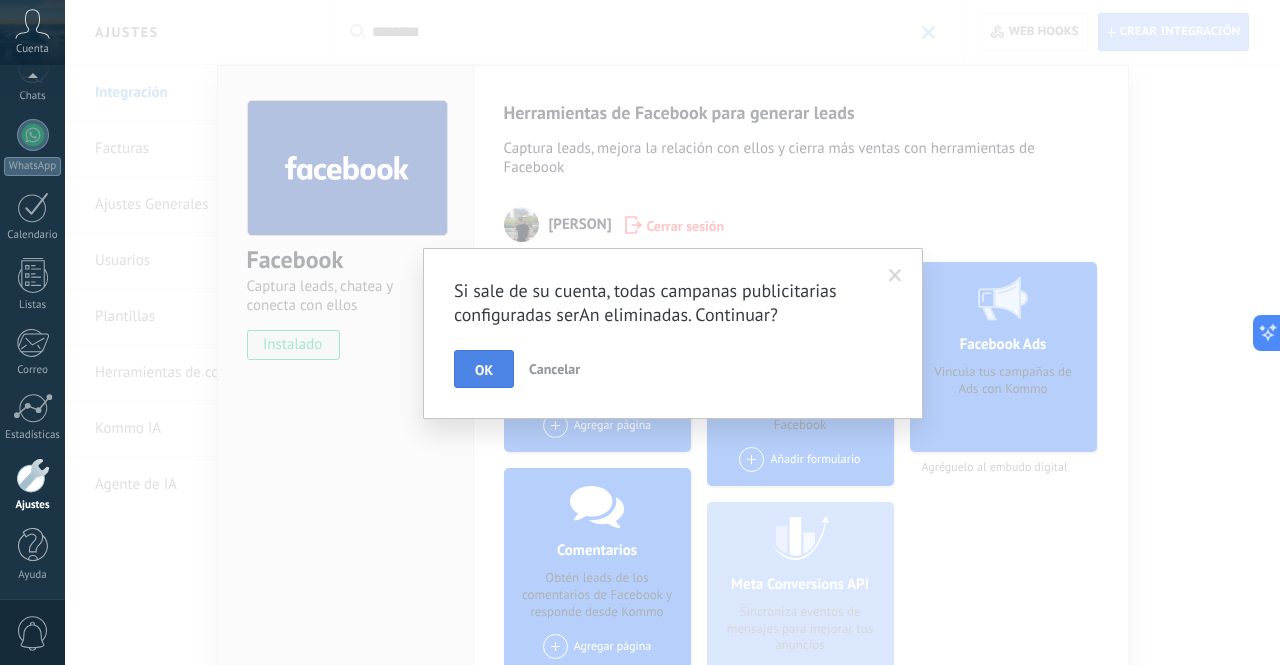 click on "OK" at bounding box center [484, 370] 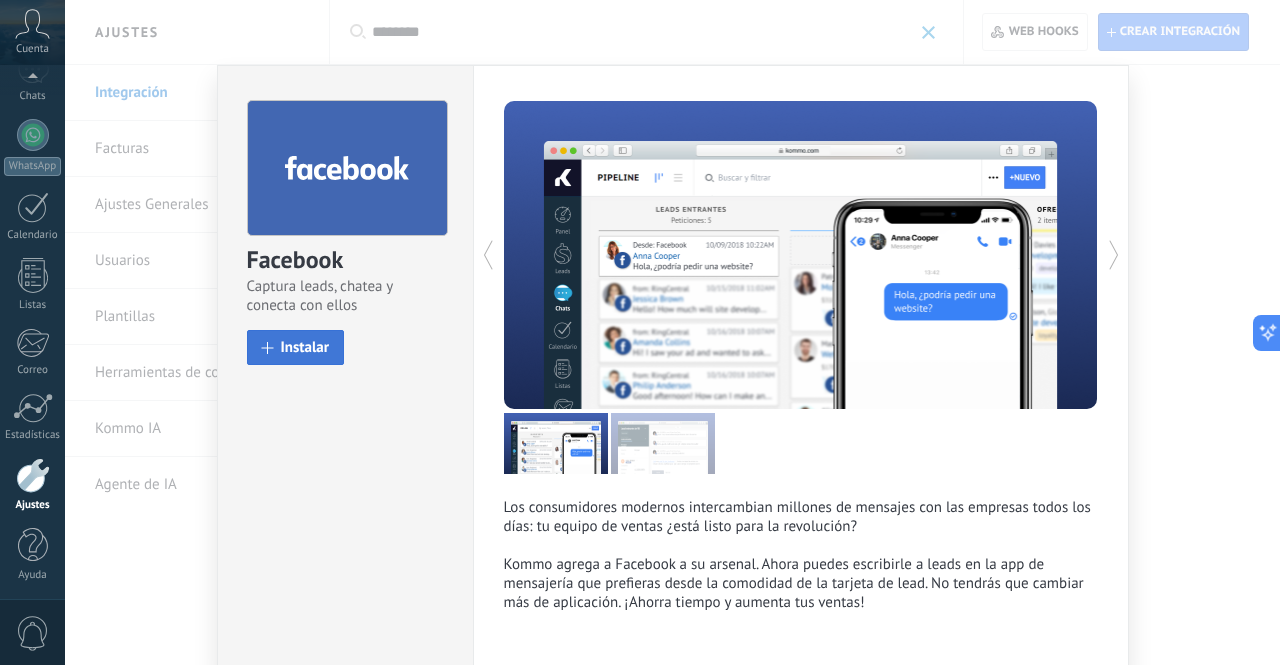 click on "Instalar" at bounding box center (305, 347) 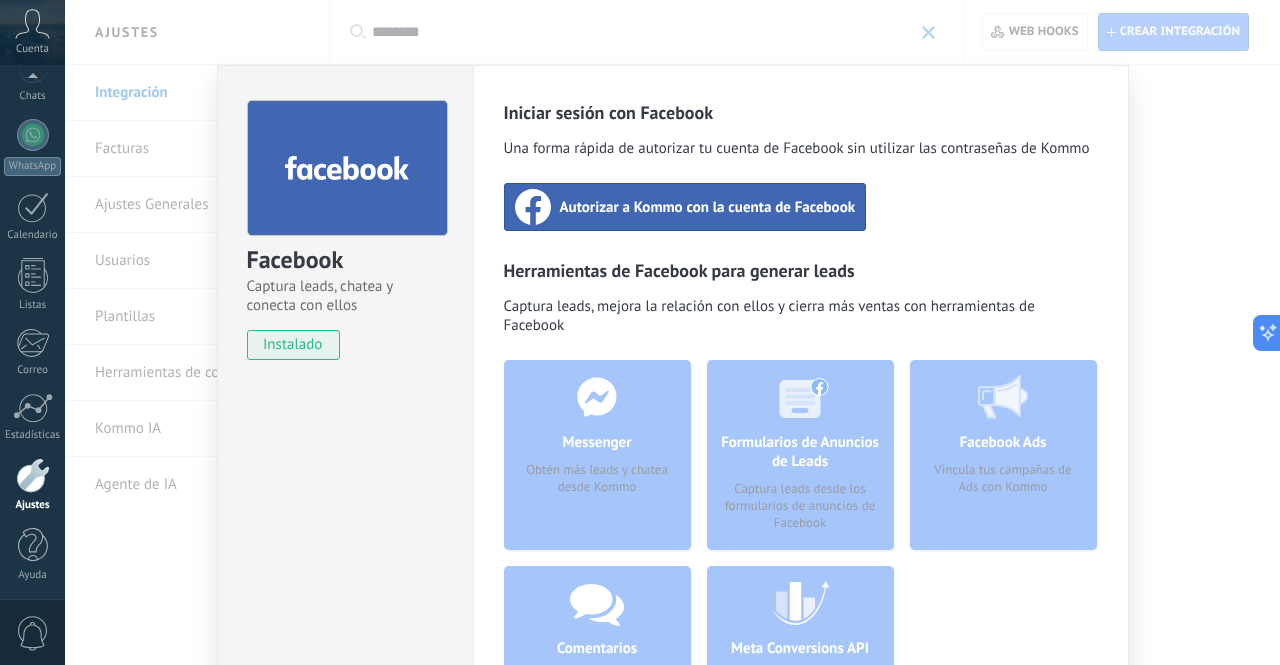 click on "Autorizar a Kommo con la cuenta de Facebook" at bounding box center (708, 207) 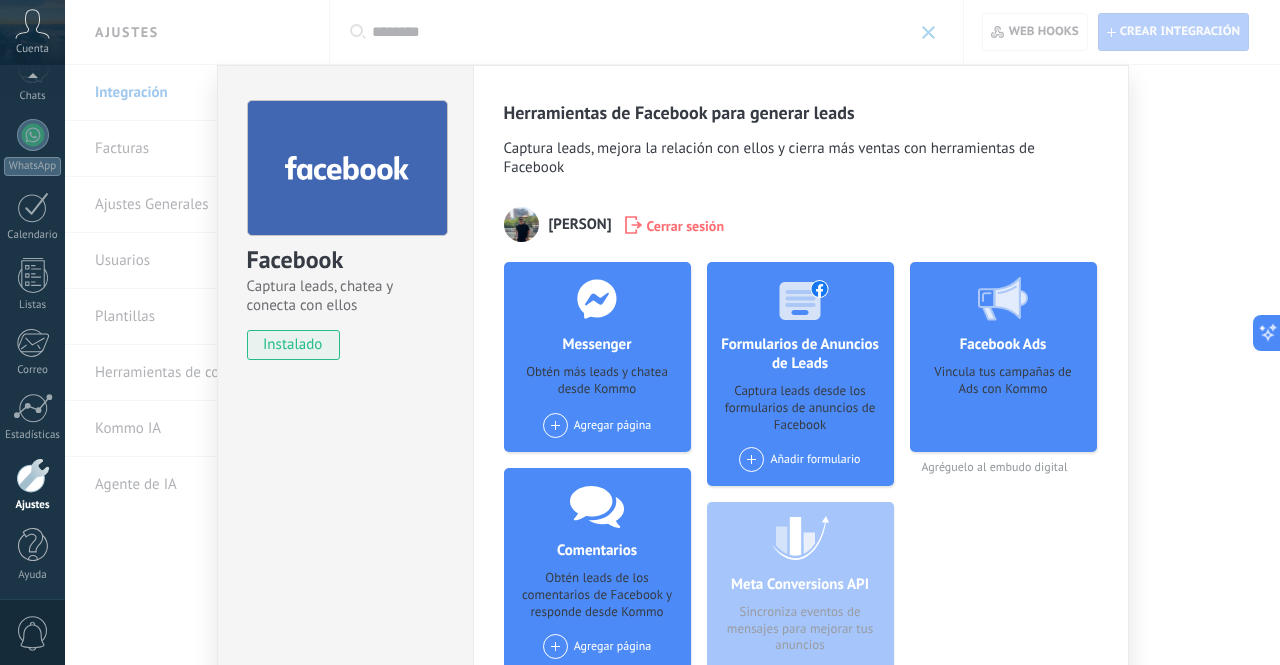 click on "Agregar página" at bounding box center (597, 425) 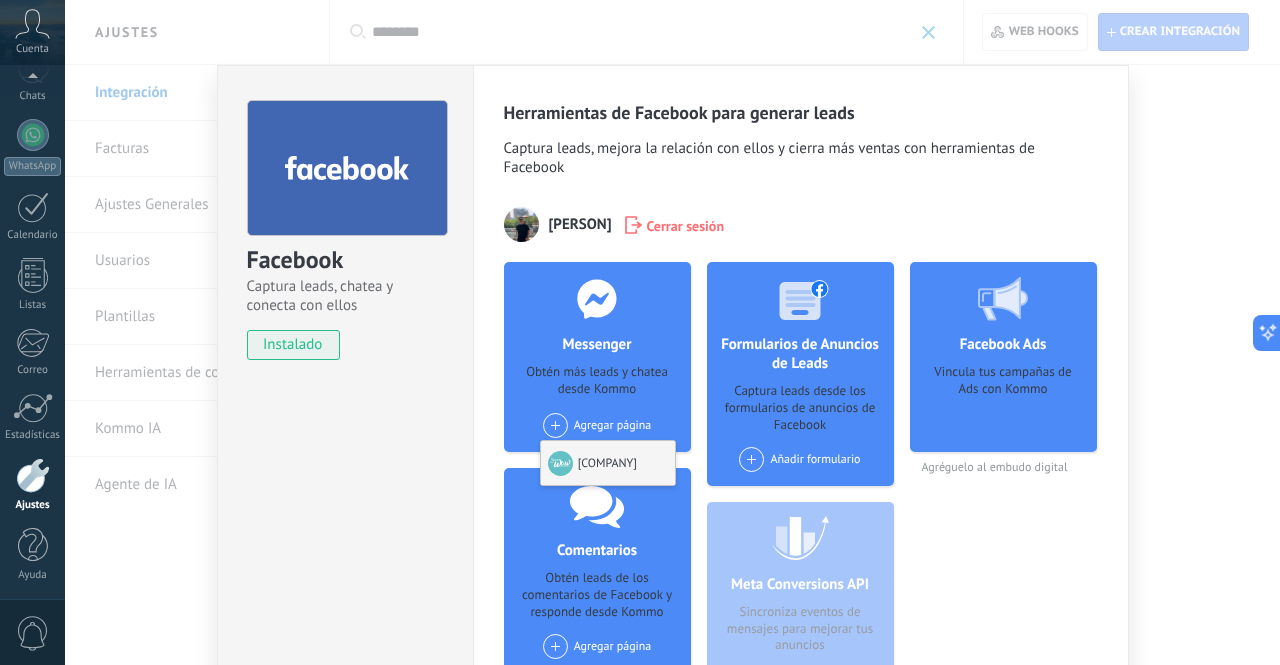 click on "[COMPANY]" at bounding box center (608, 463) 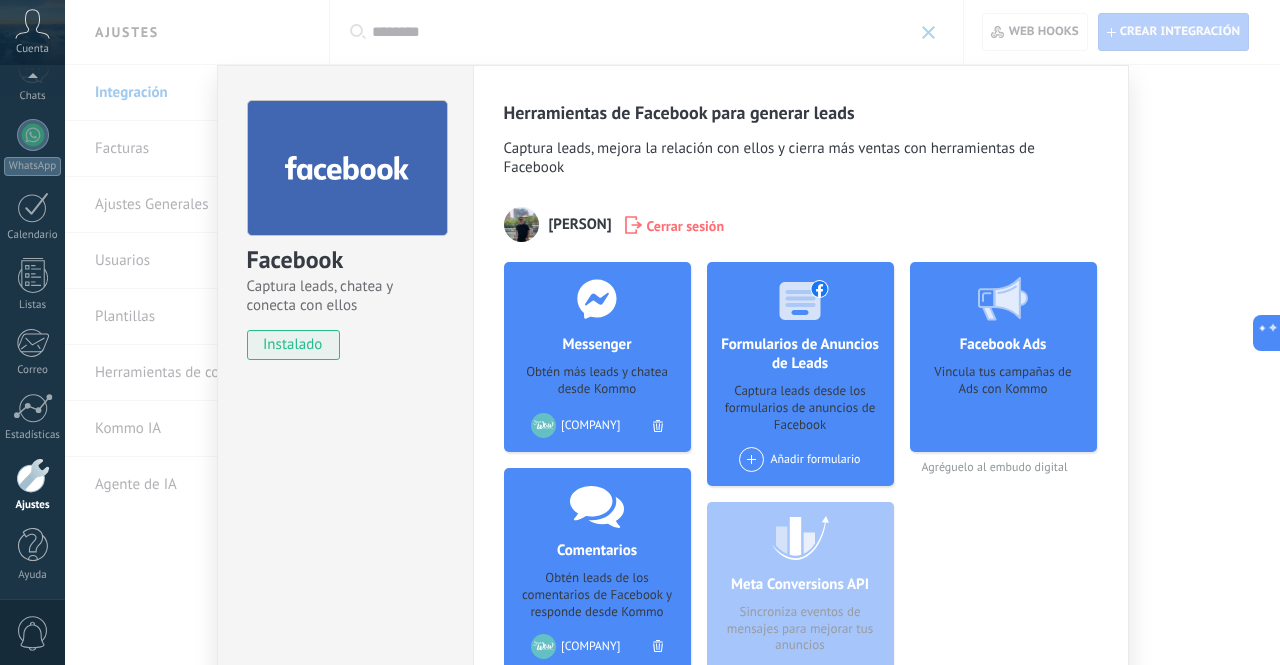 click at bounding box center (751, 459) 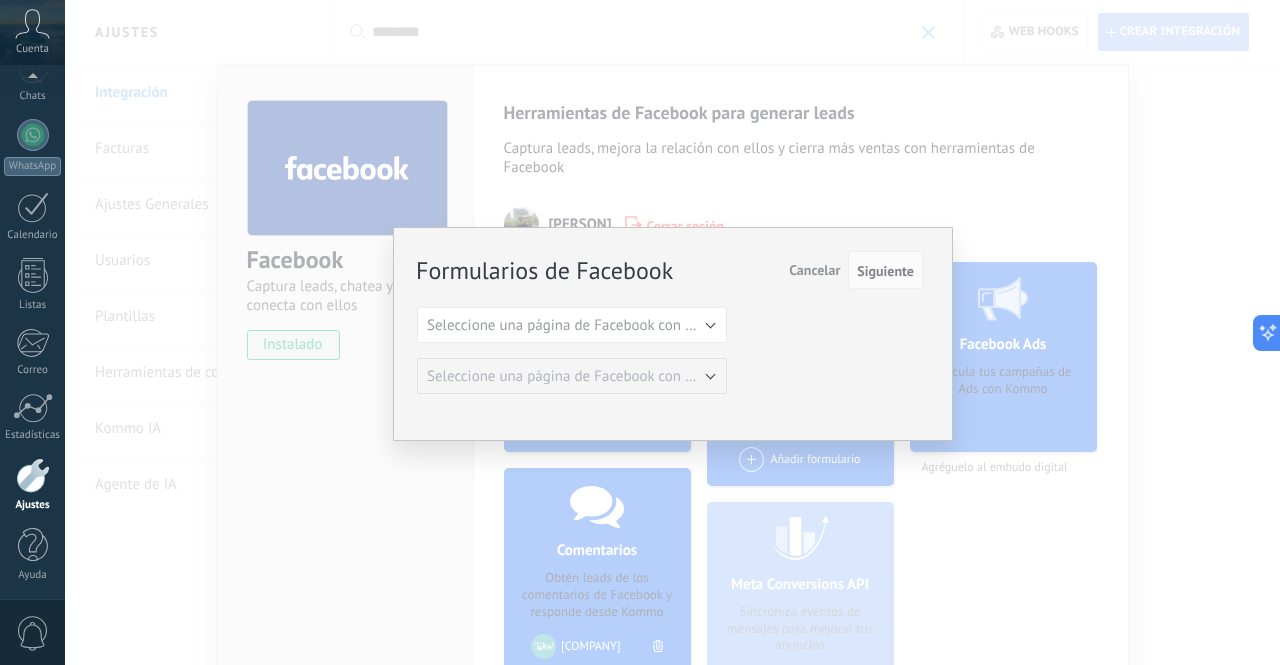 click on "Cancelar" at bounding box center (814, 270) 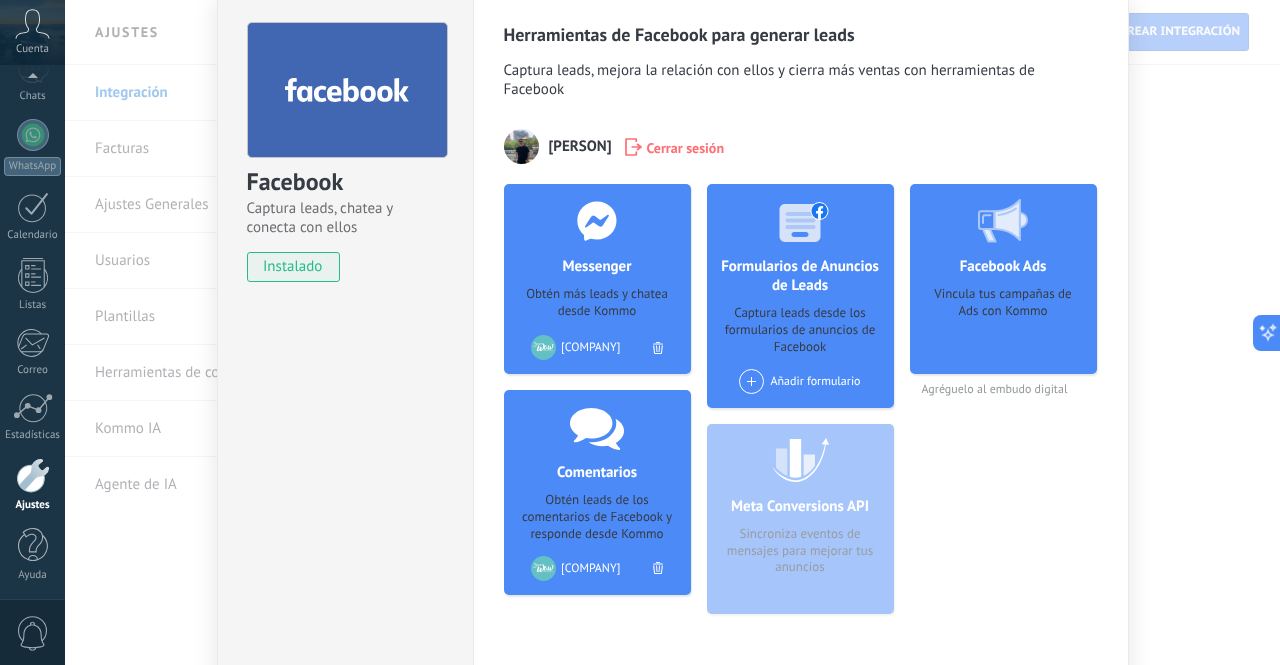 scroll, scrollTop: 175, scrollLeft: 0, axis: vertical 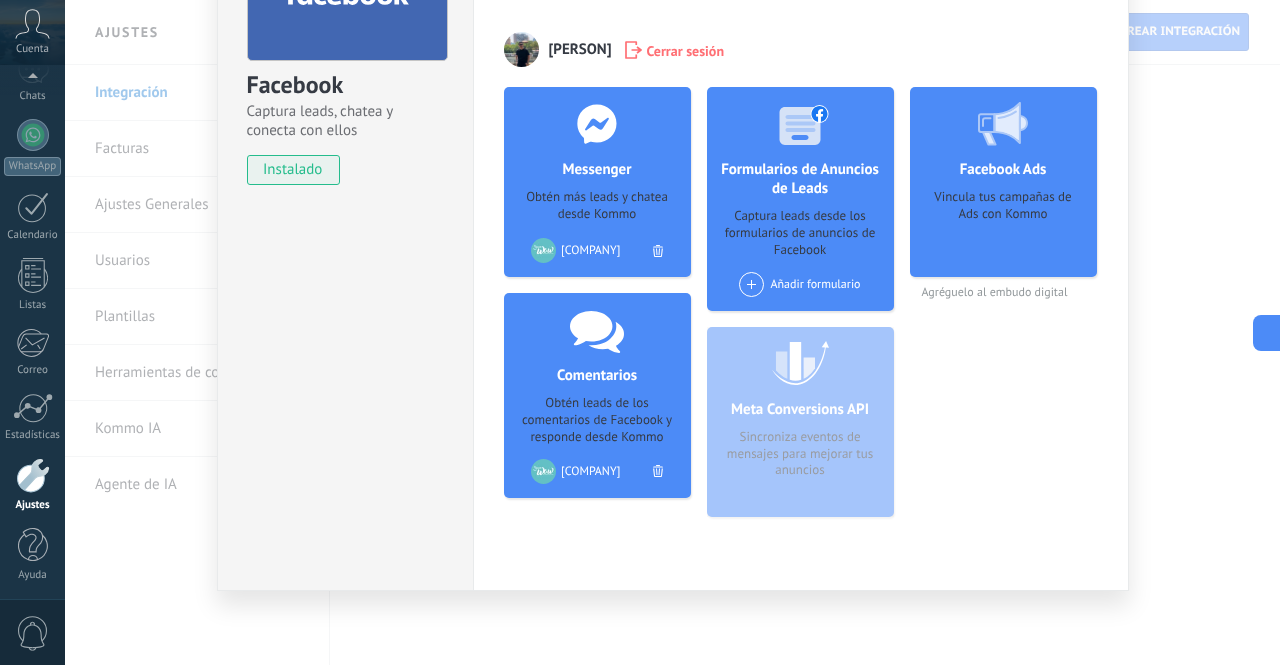 click on "Facebook Captura leads, chatea y conecta con ellos instalado Desinstalar Herramientas de Facebook para generar leads Captura leads, mejora la relación con ellos y cierra más ventas con herramientas de Facebook [PERSON] Cerrar sesión Messenger Obtén más leads y chatea desde Kommo Agregar página [COMPANY] Comentarios Obtén leads de los comentarios de Facebook y responde desde Kommo Agregar página [COMPANY] Formularios de Anuncios de Leads Captura leads desde los formularios de anuncios de Facebook Añadir formulario Meta Conversions API Sincroniza eventos de mensajes para mejorar tus anuncios Facebook Ads Vincula tus campañas de Ads con Kommo Agréguelo al embudo digital más" at bounding box center (672, 332) 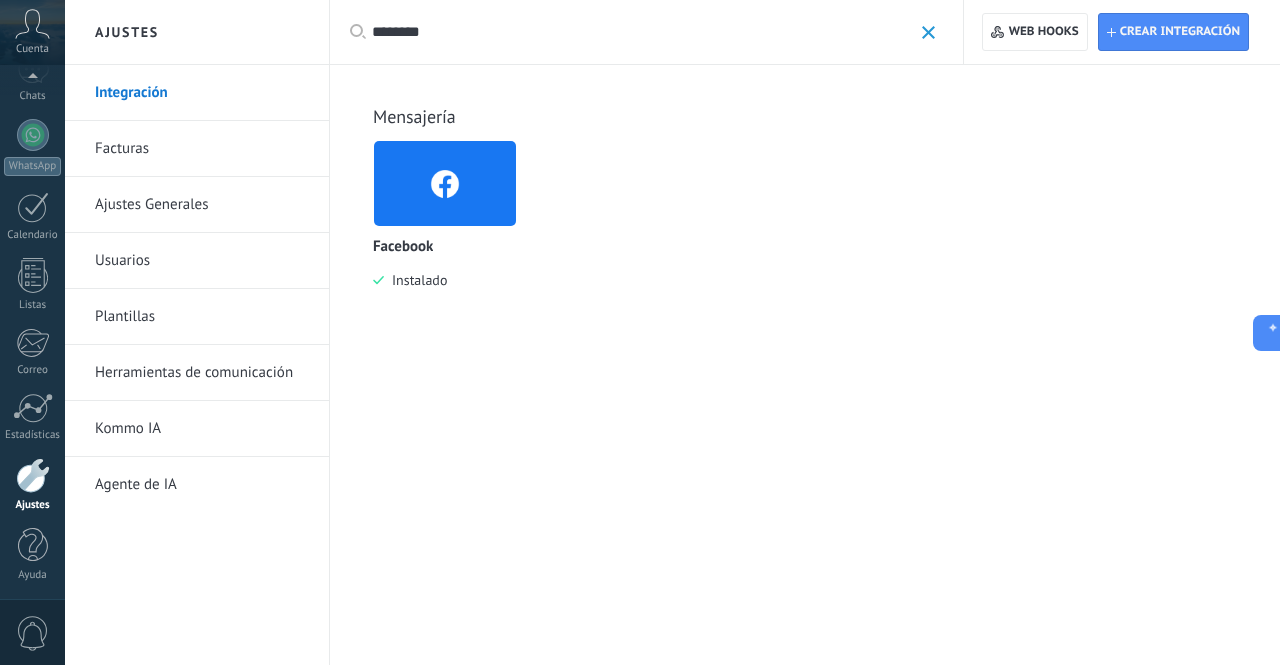 scroll, scrollTop: 0, scrollLeft: 0, axis: both 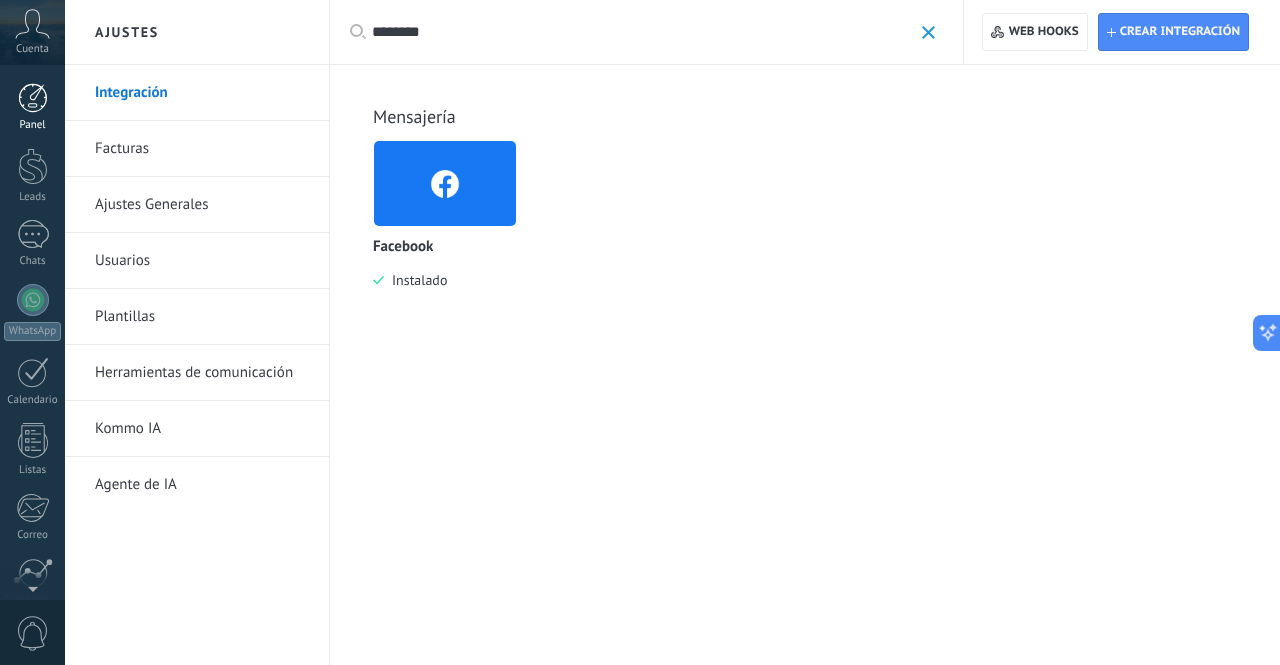 click at bounding box center (33, 98) 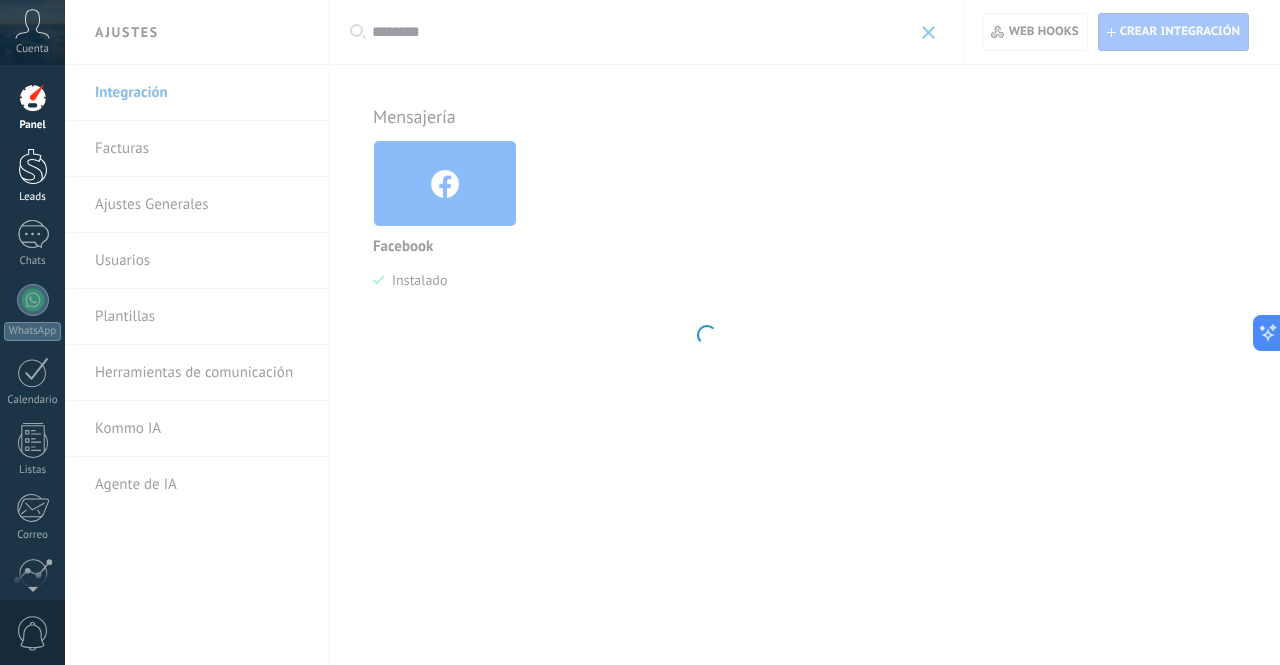 click at bounding box center [33, 166] 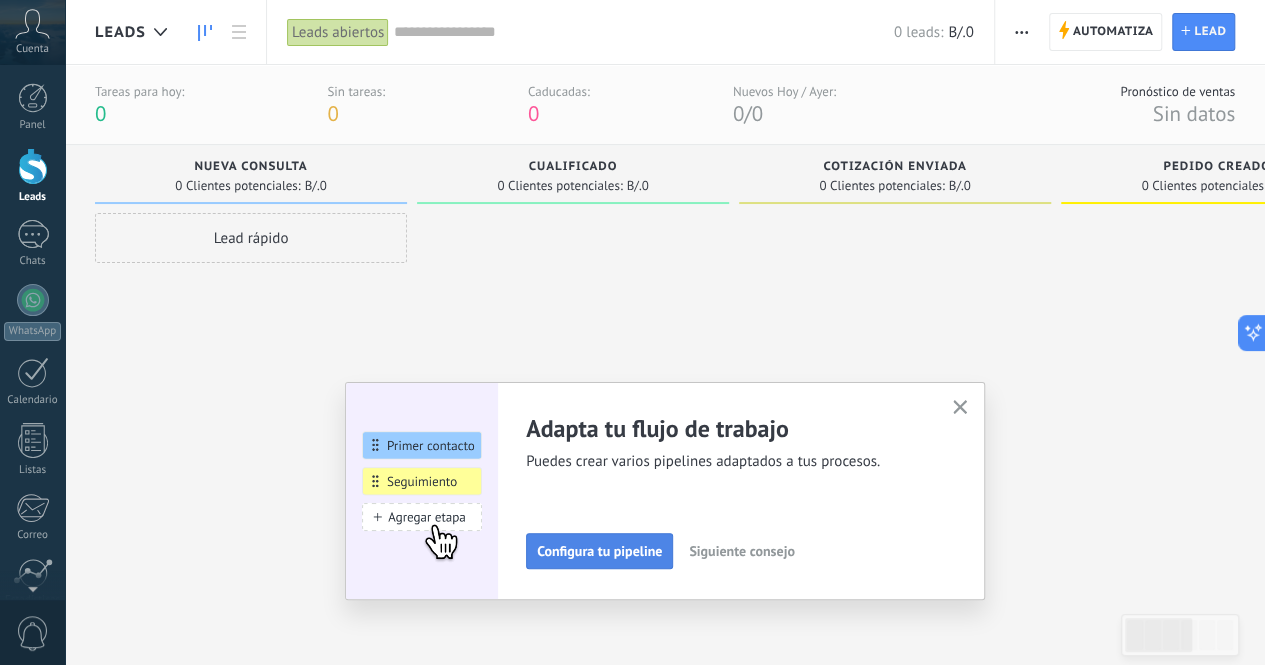 click on "Configura tu pipeline" at bounding box center [599, 551] 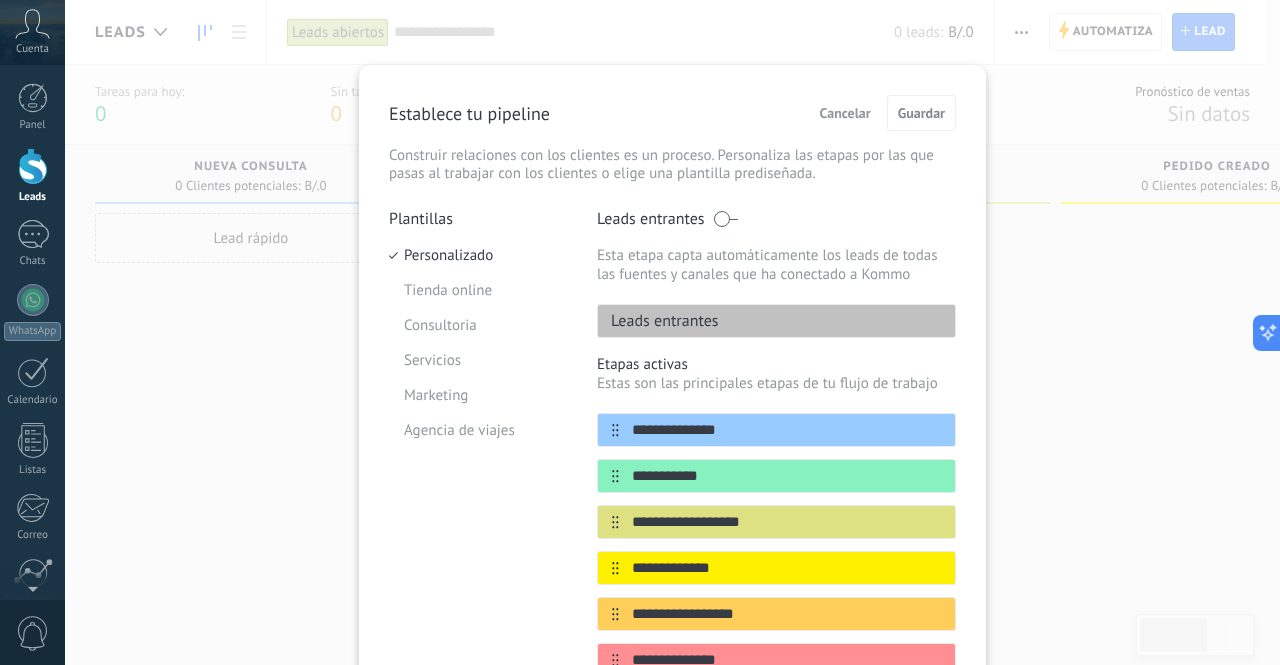 click on "Cancelar" at bounding box center (845, 113) 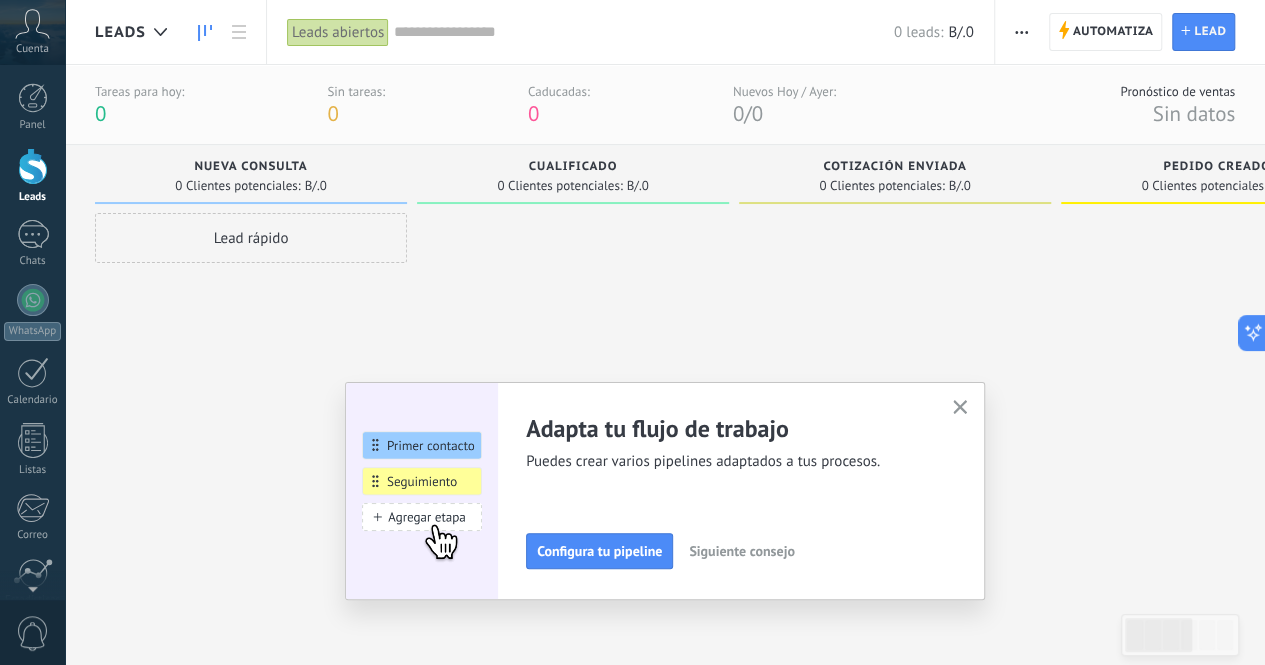 click at bounding box center (573, 415) 